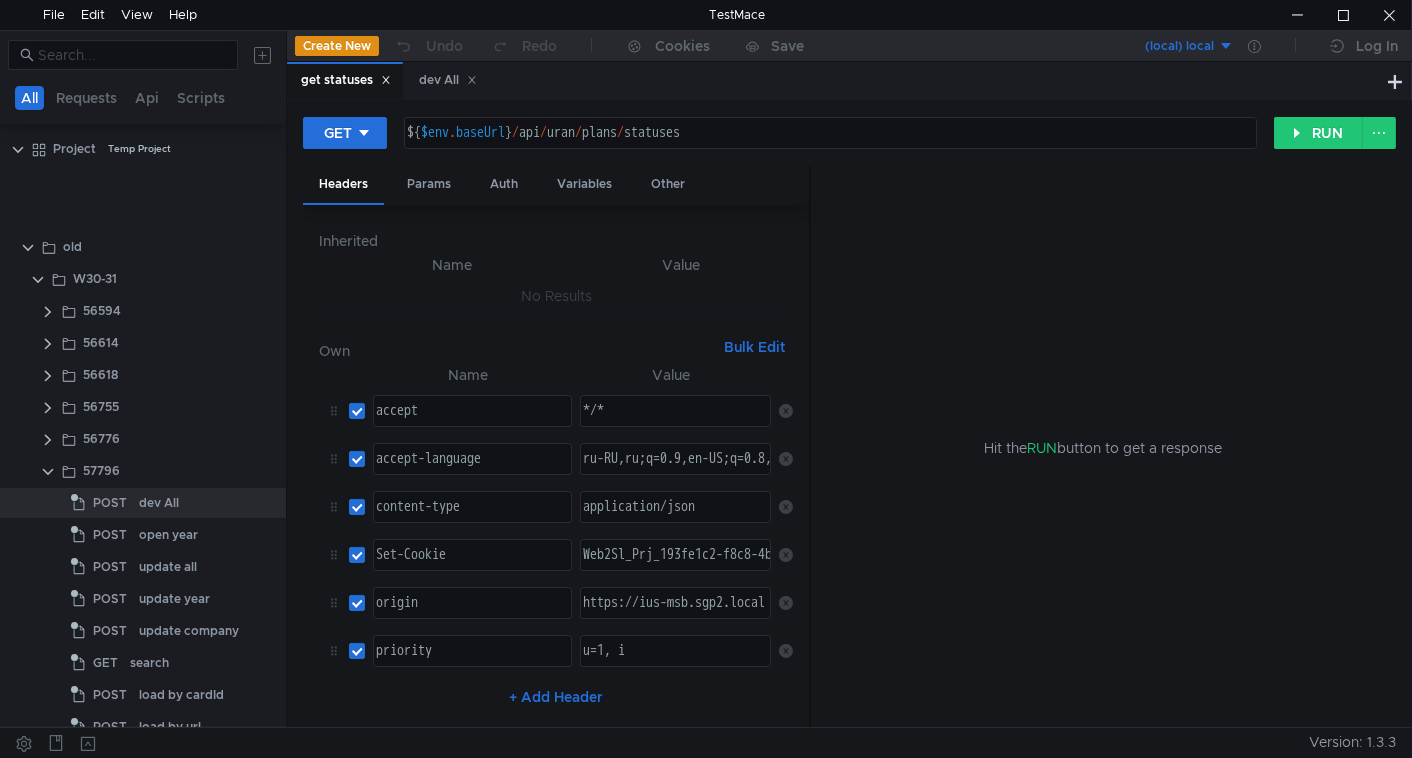 scroll, scrollTop: 0, scrollLeft: 0, axis: both 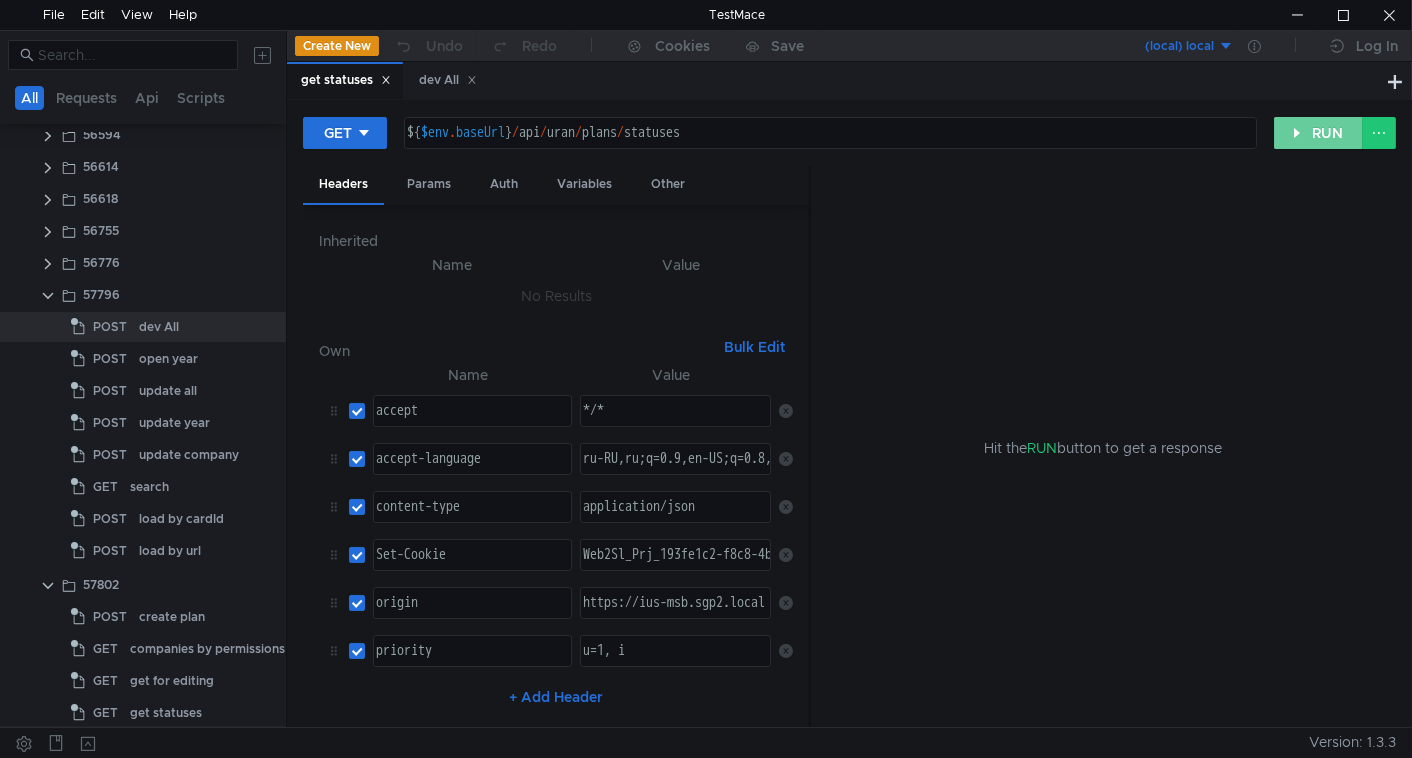 click on "RUN" 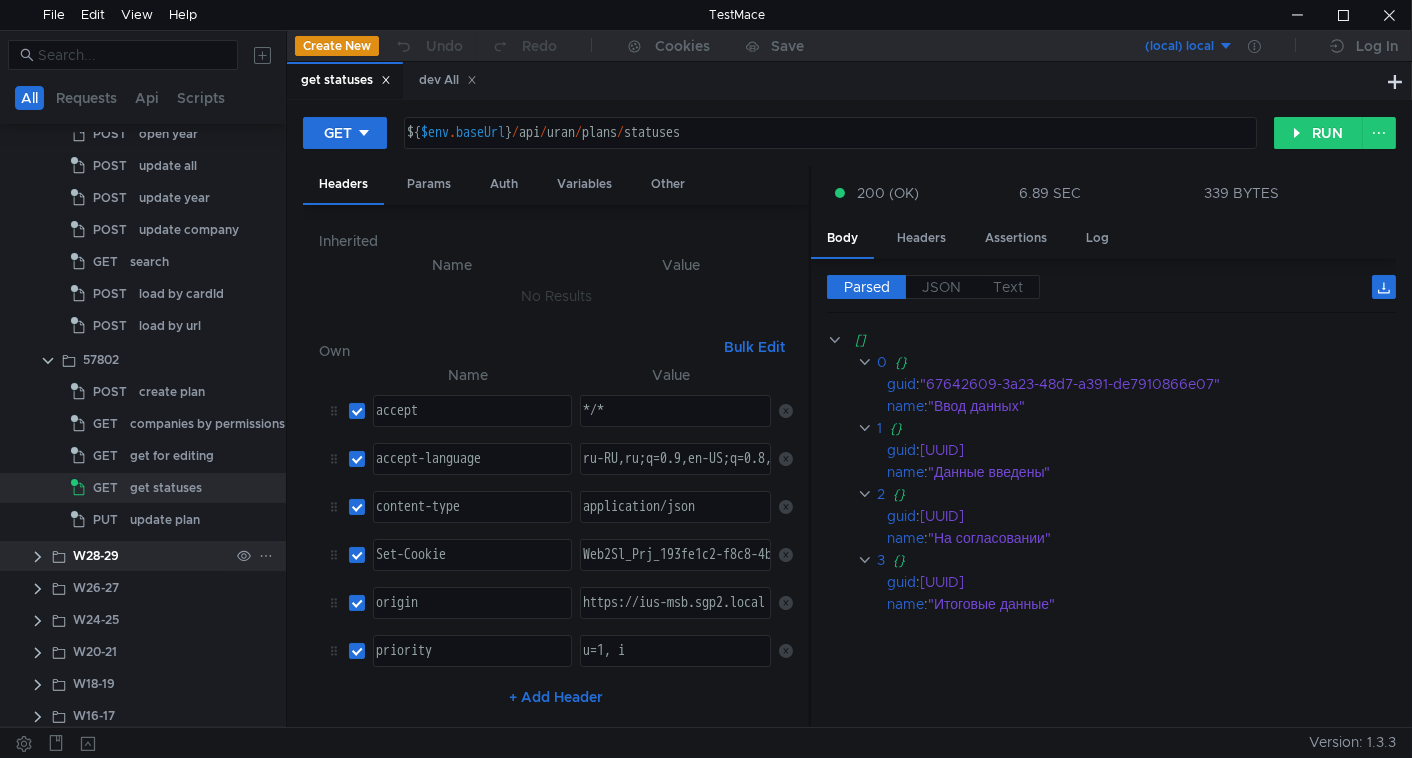 scroll, scrollTop: 399, scrollLeft: 0, axis: vertical 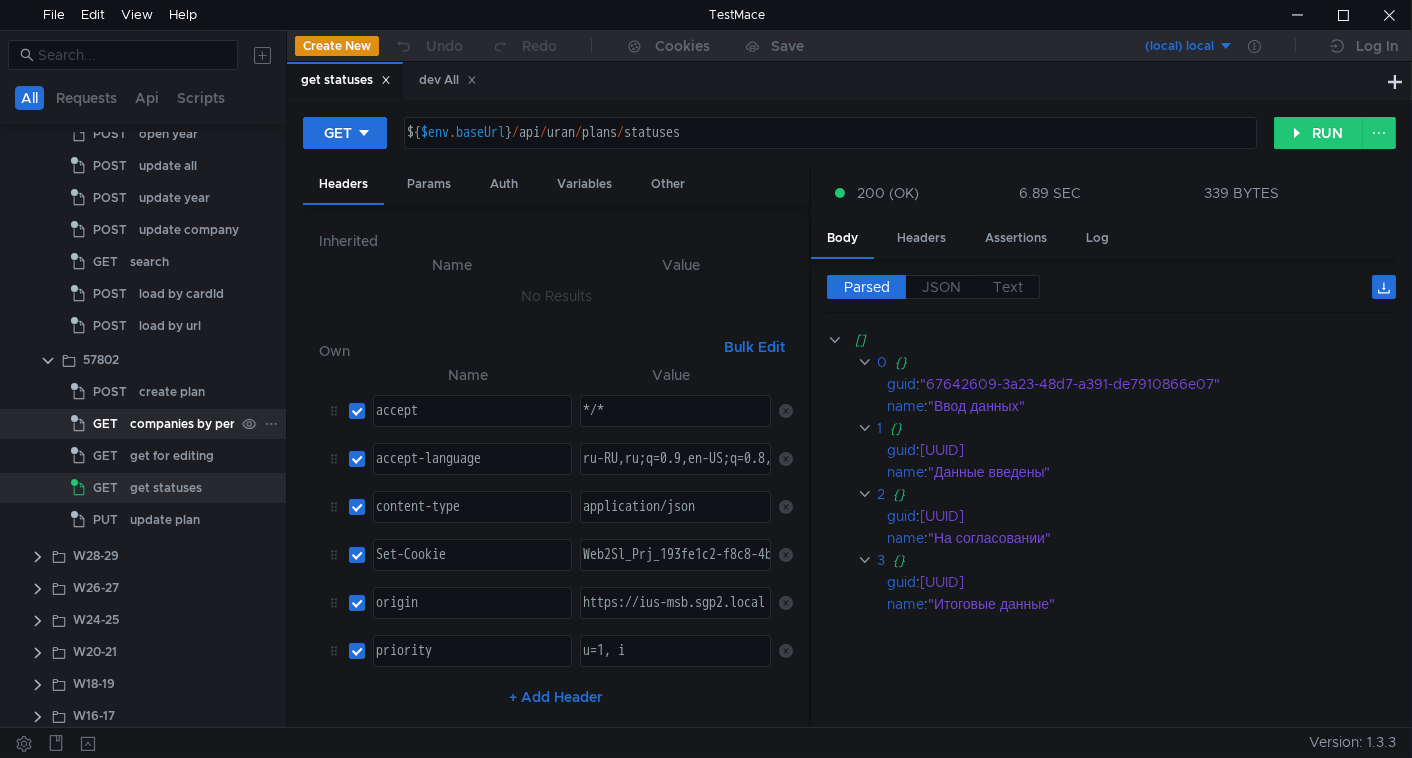 click on "companies by permissions" 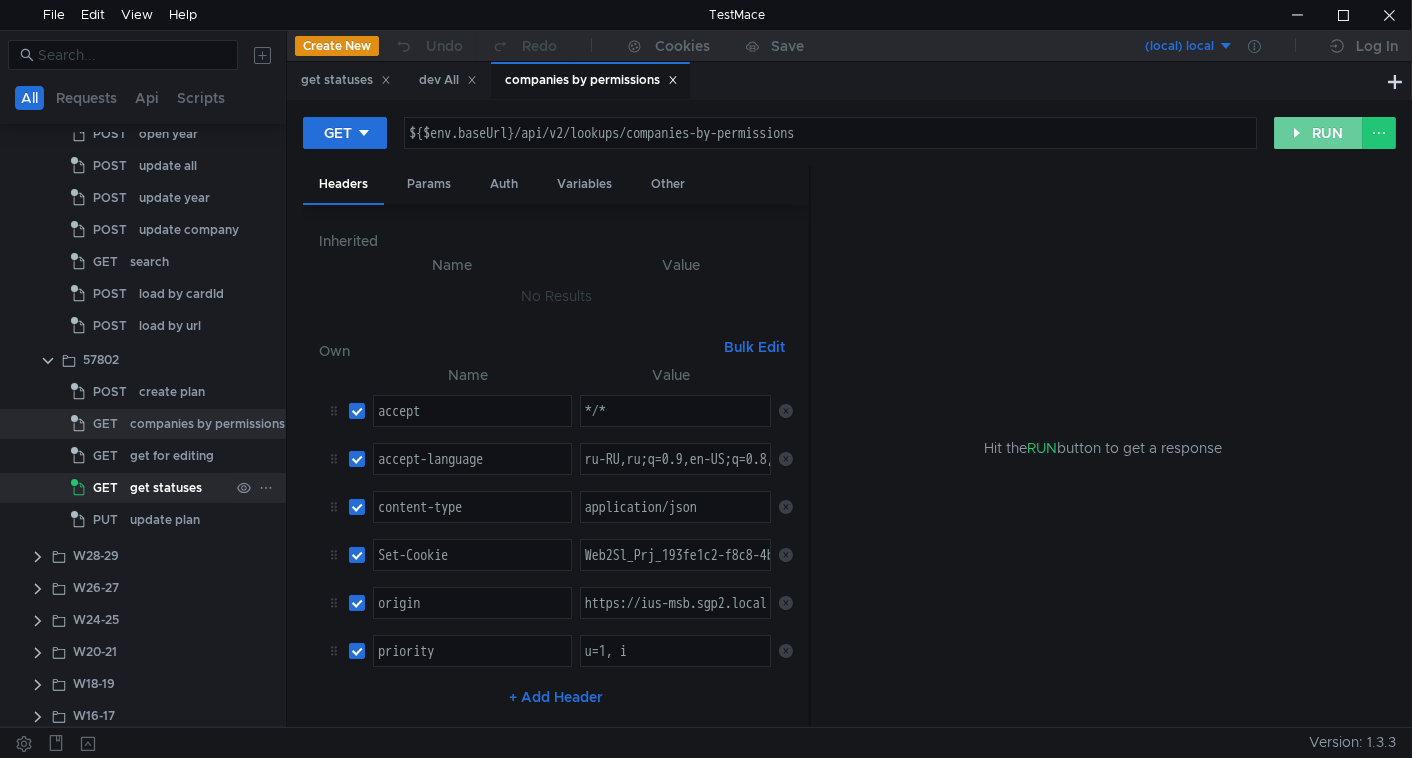click on "RUN" 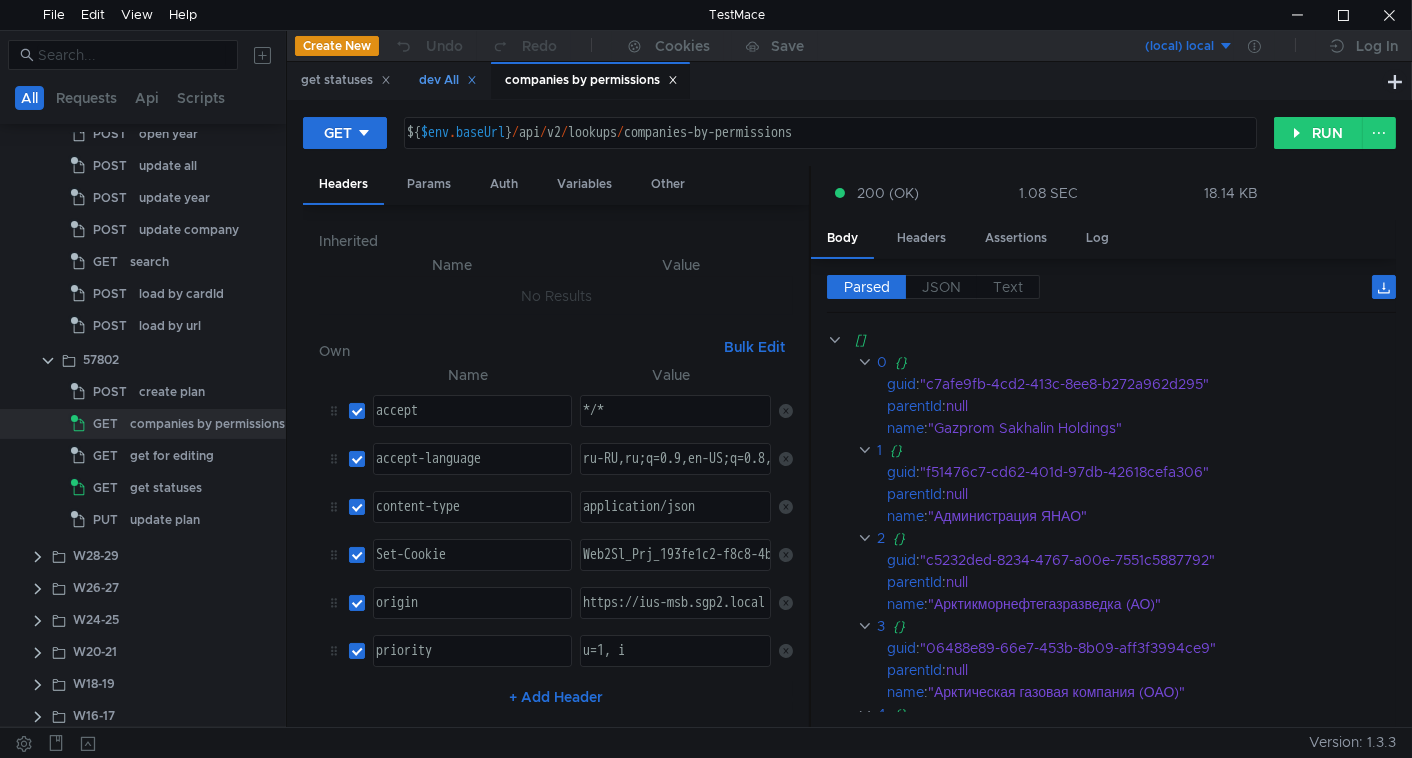 click on "dev All" at bounding box center (448, 80) 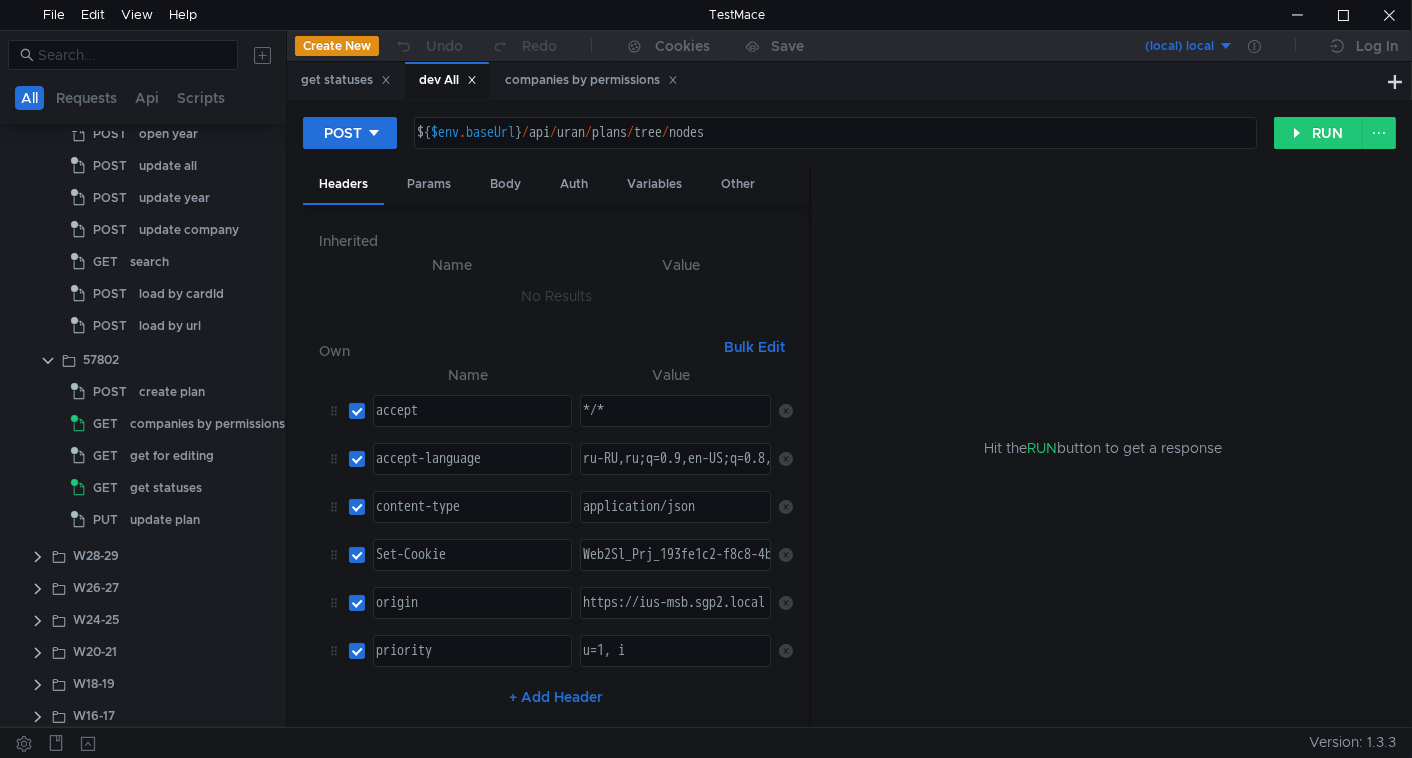 scroll, scrollTop: 62, scrollLeft: 0, axis: vertical 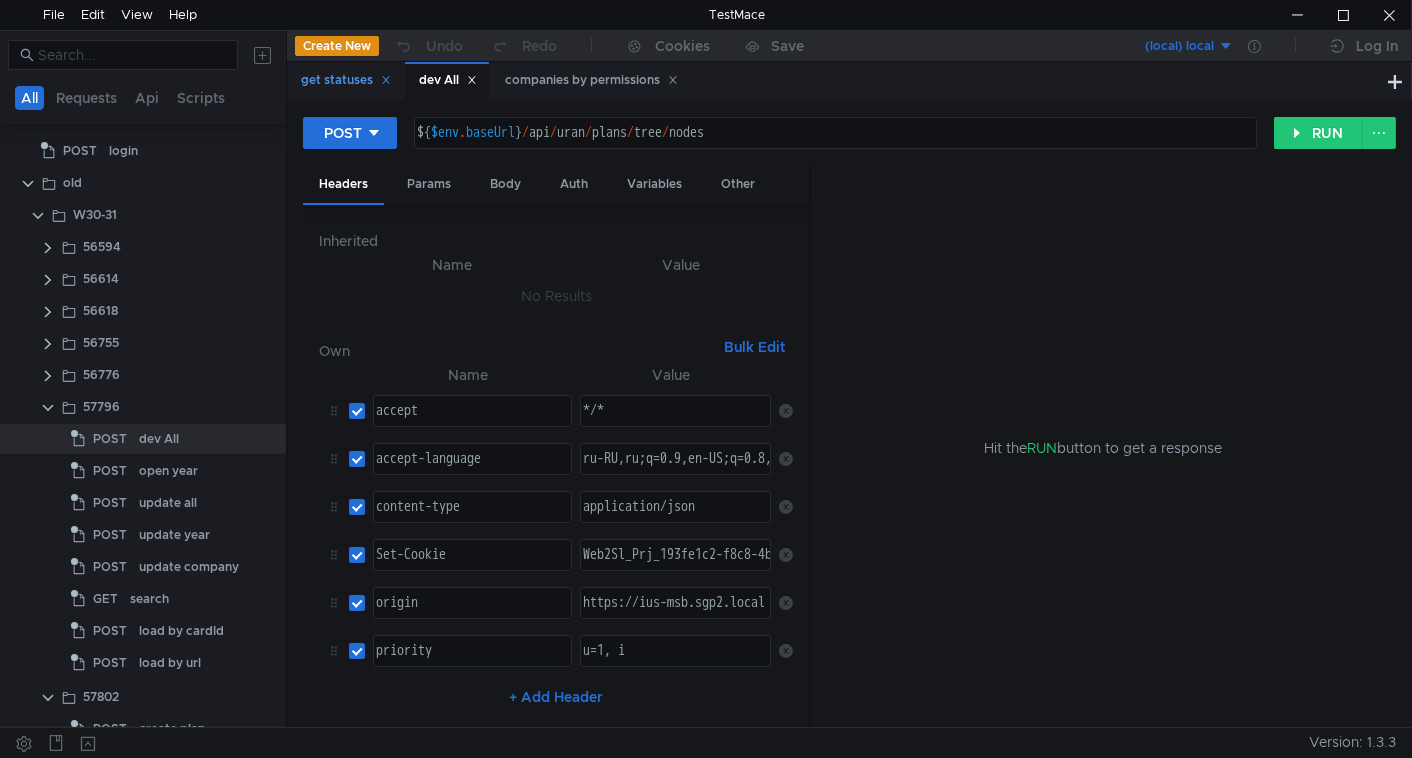 click 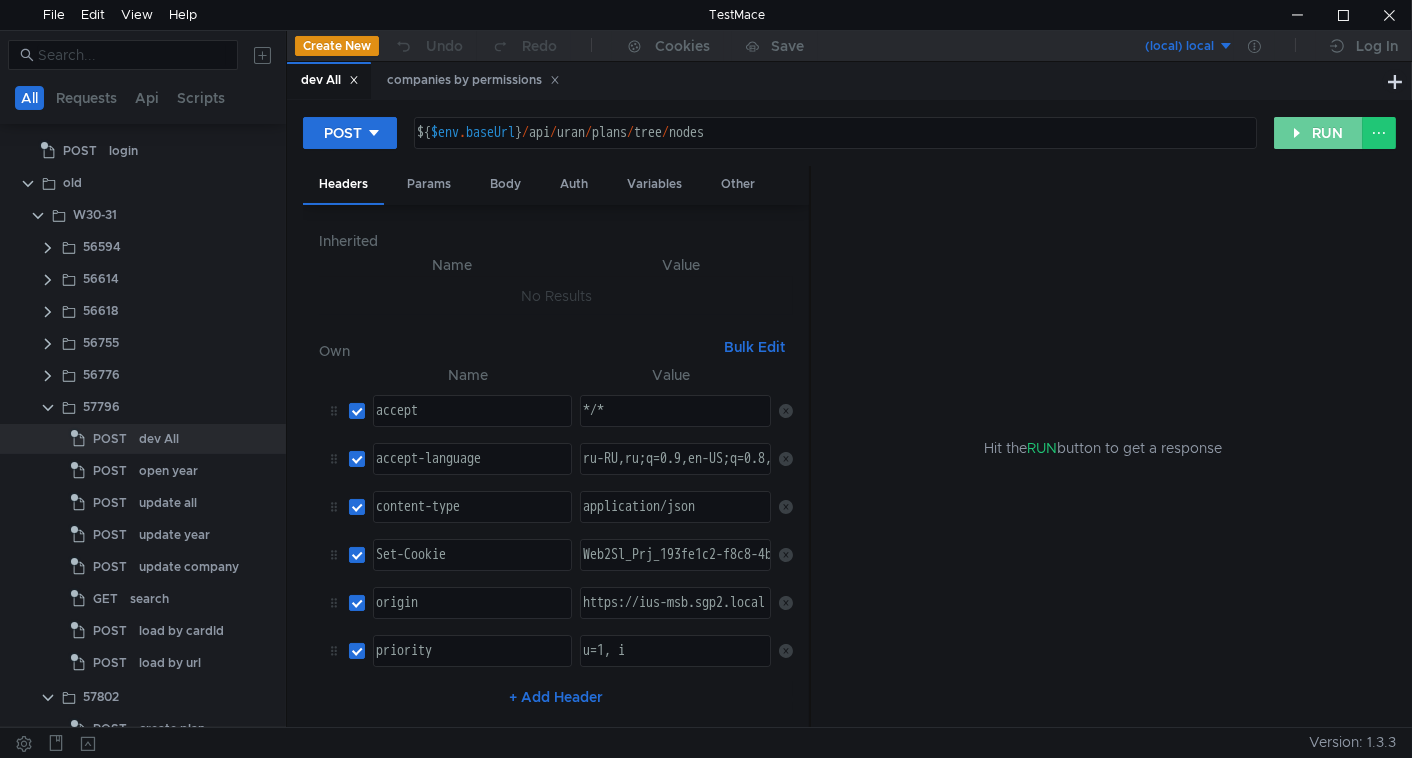 drag, startPoint x: 1335, startPoint y: 125, endPoint x: 1239, endPoint y: 165, distance: 104 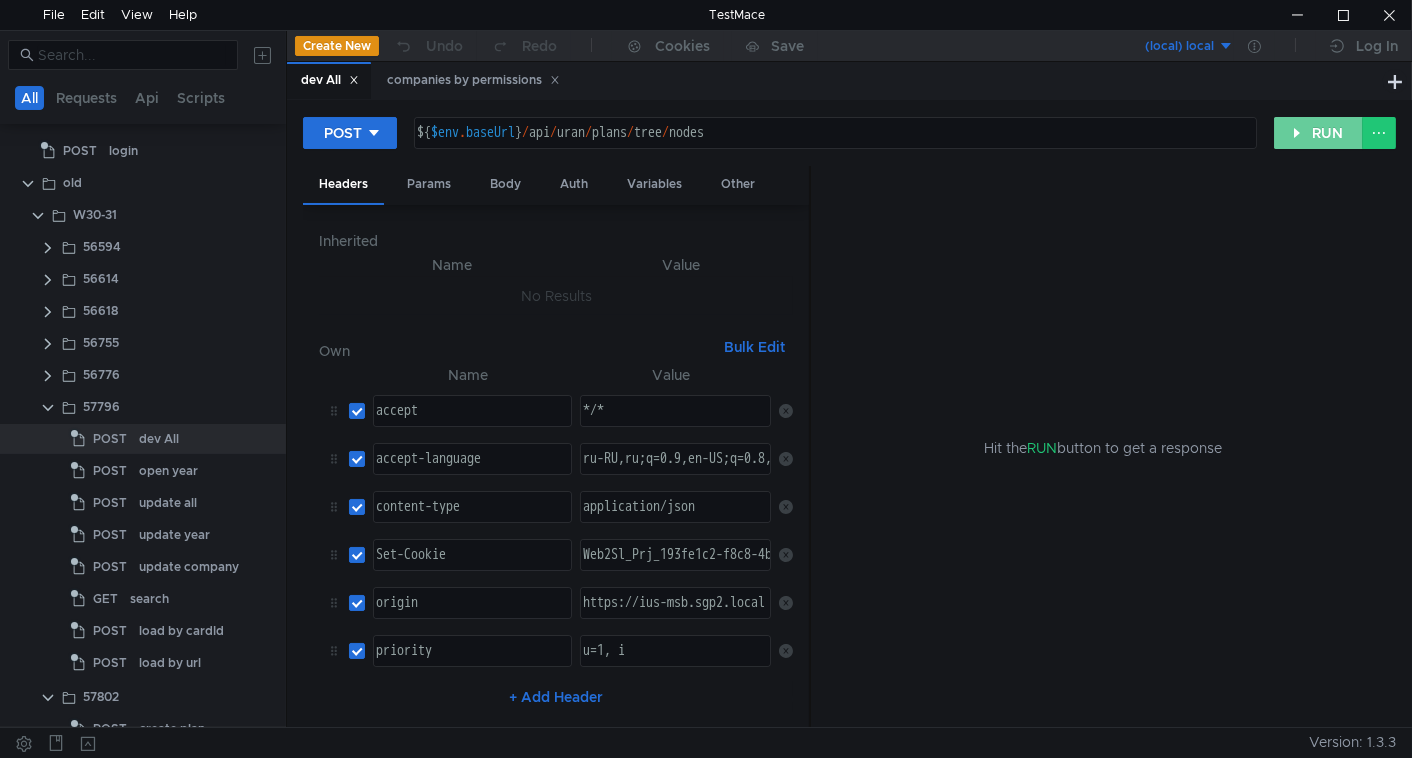 click on "RUN" 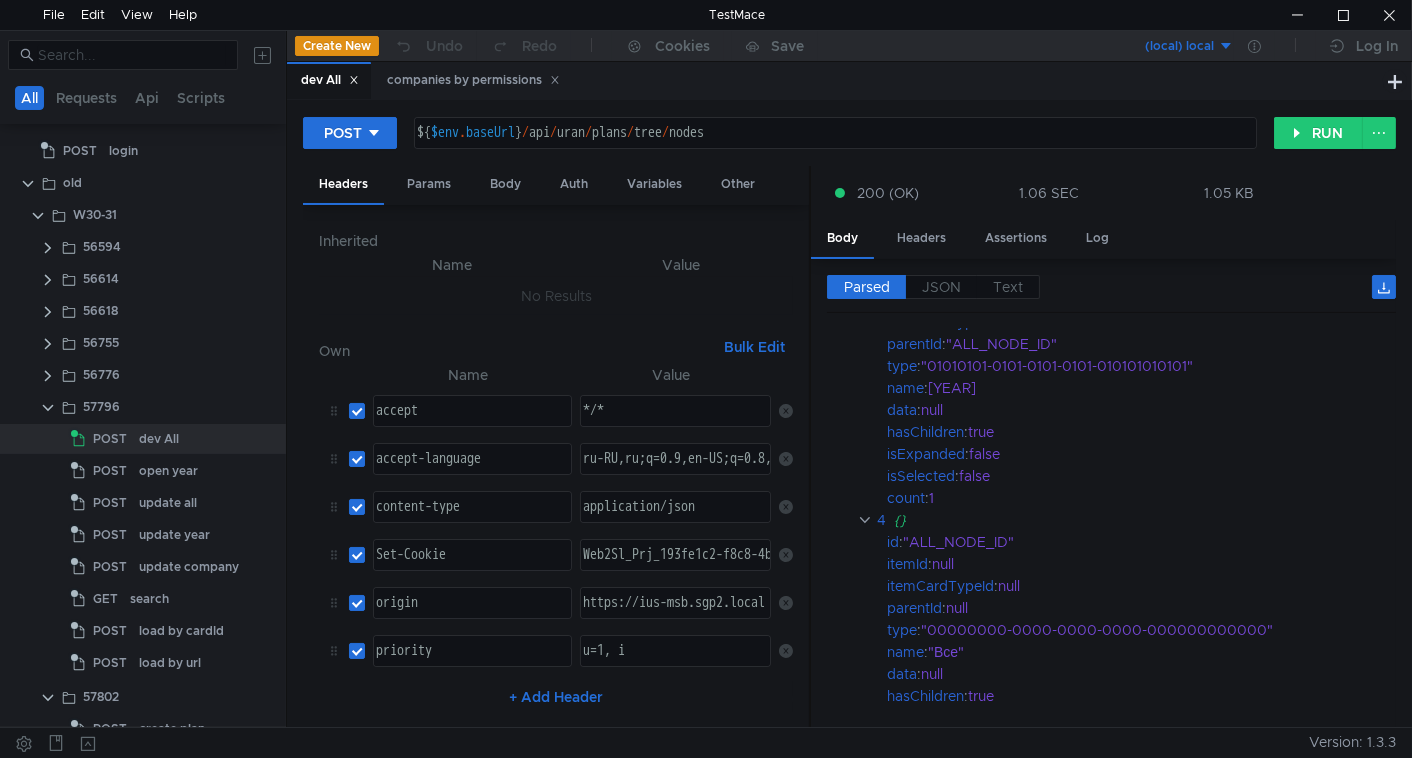 scroll, scrollTop: 1080, scrollLeft: 0, axis: vertical 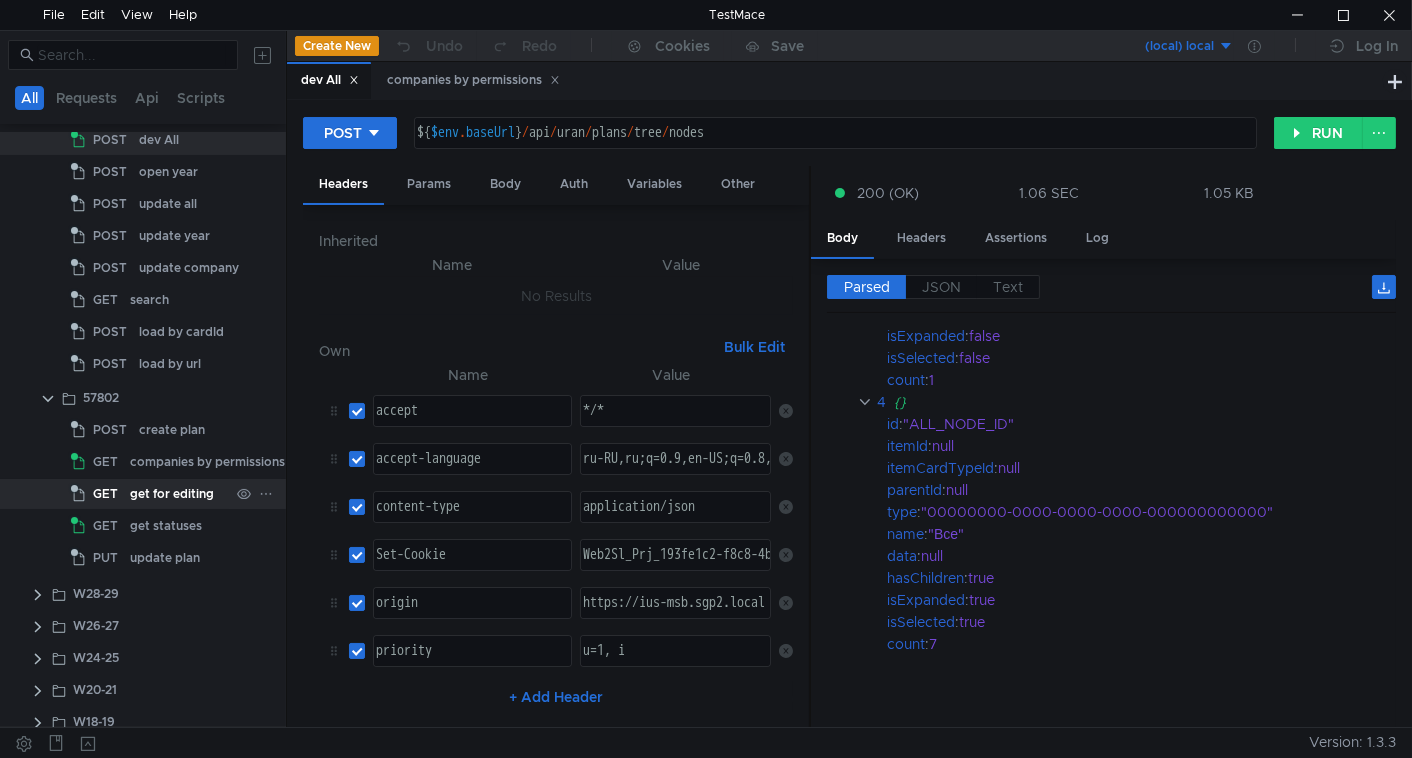 click on "get for editing" 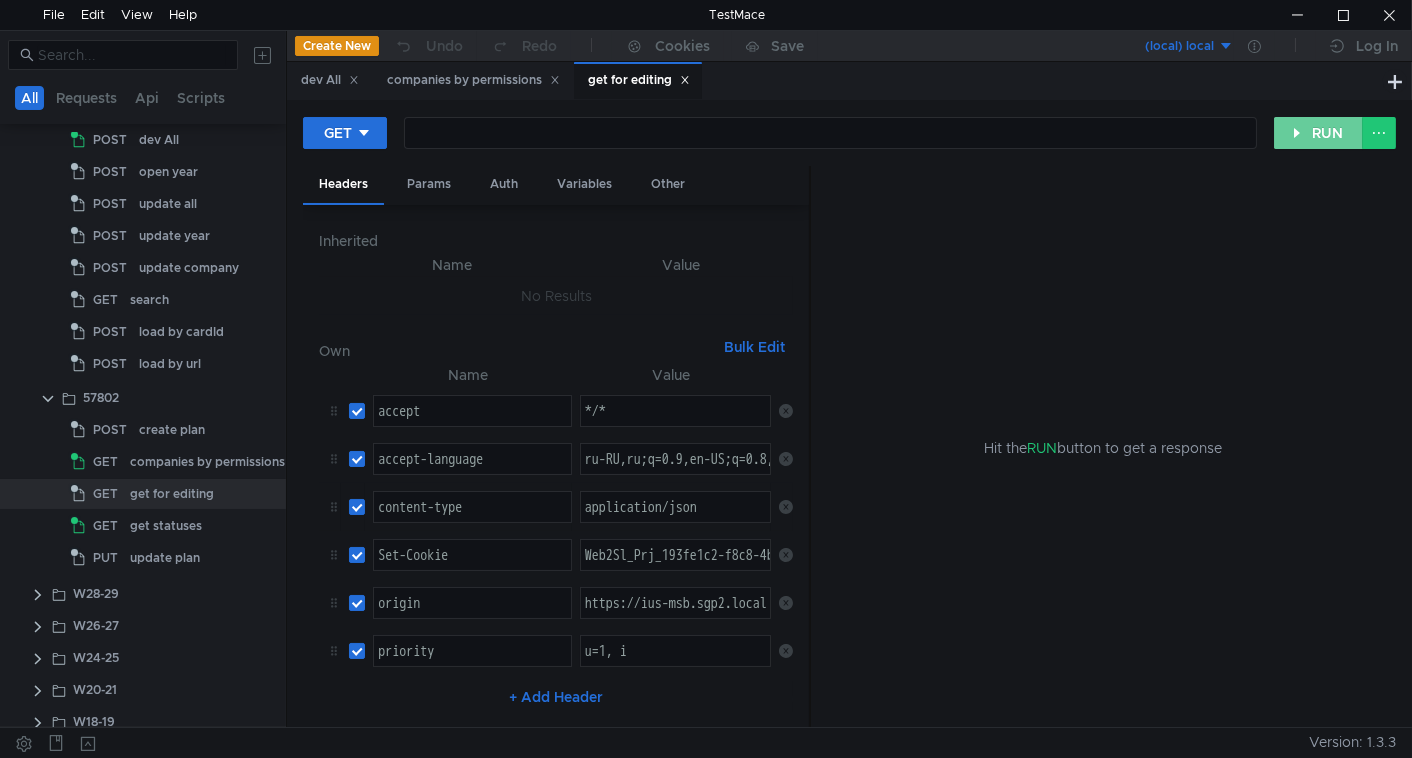 click on "RUN" 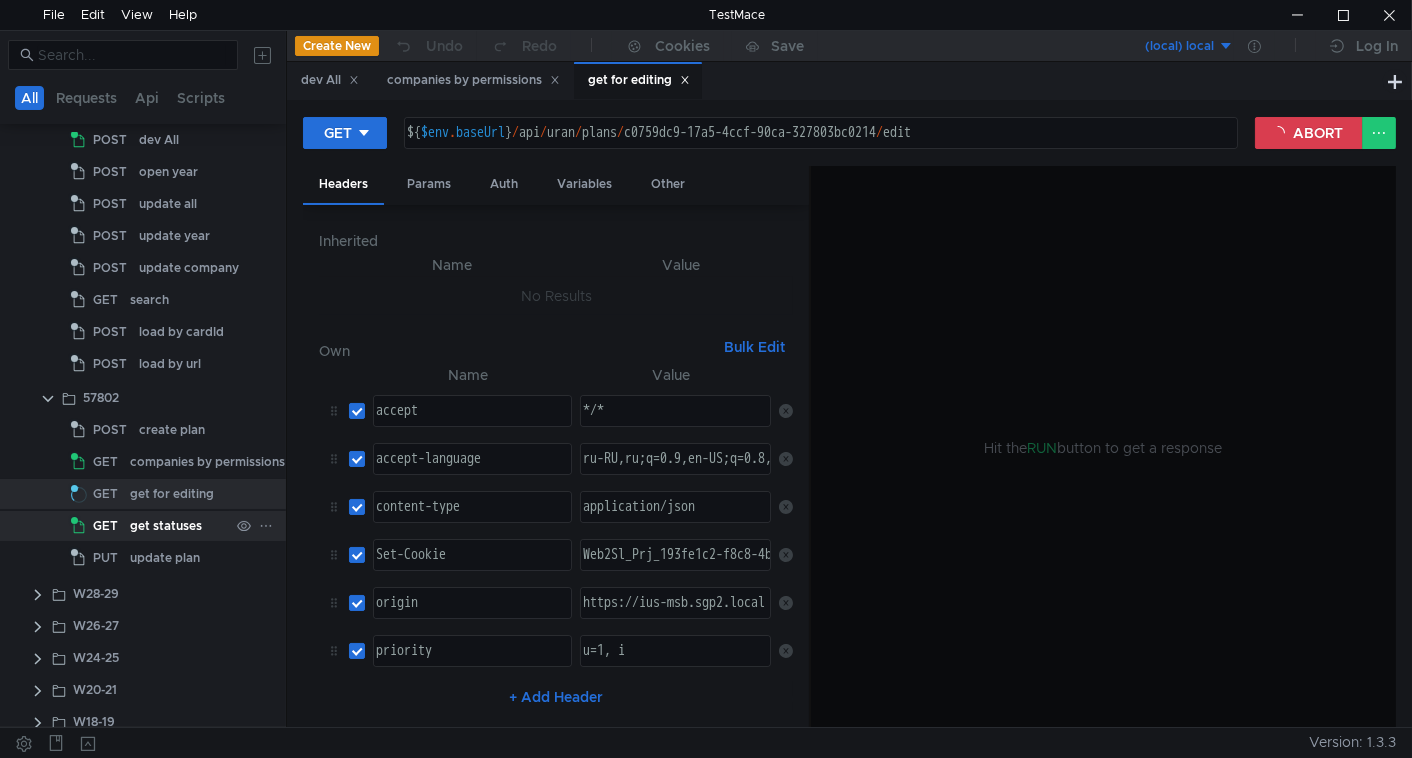 click on "get statuses" 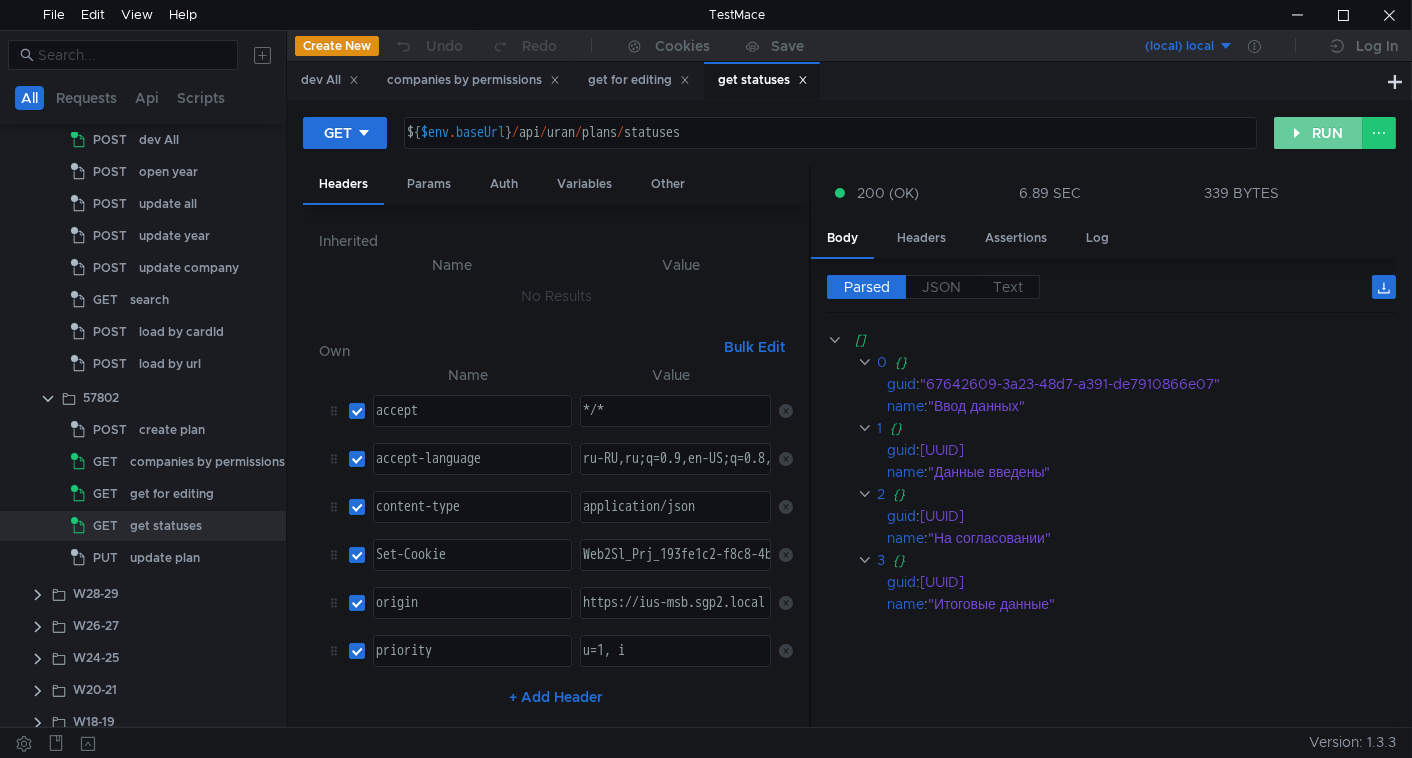 click on "RUN" 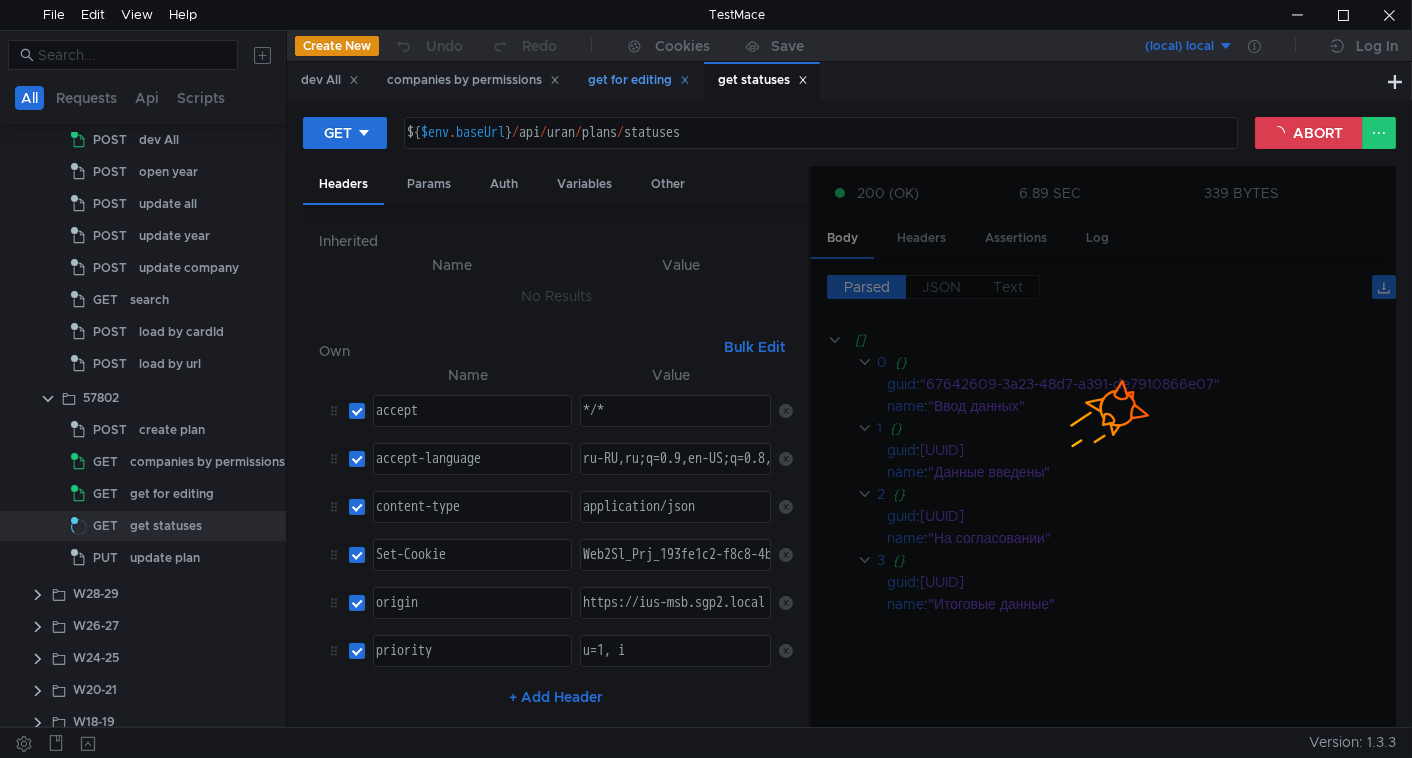 click on "get for editing" at bounding box center (639, 80) 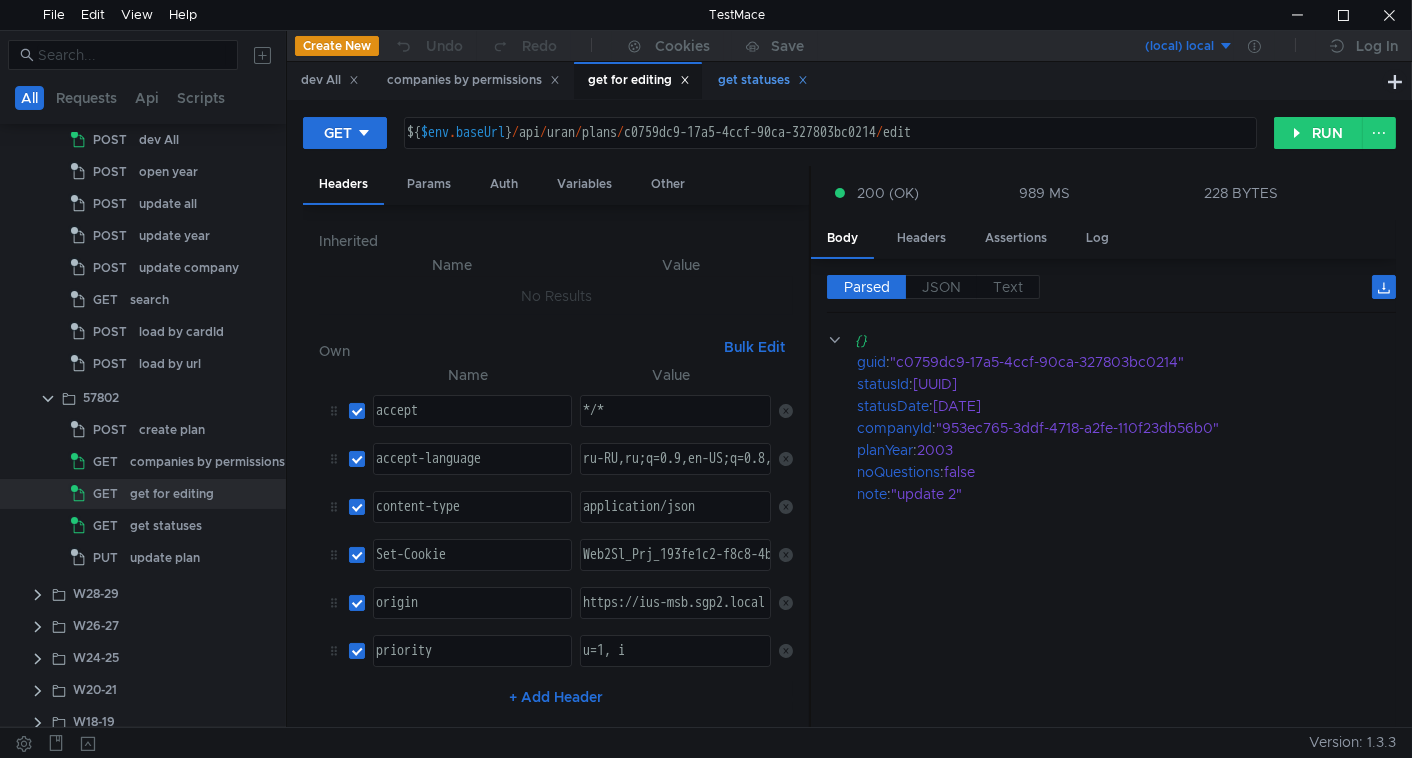 click on "get statuses" at bounding box center (763, 80) 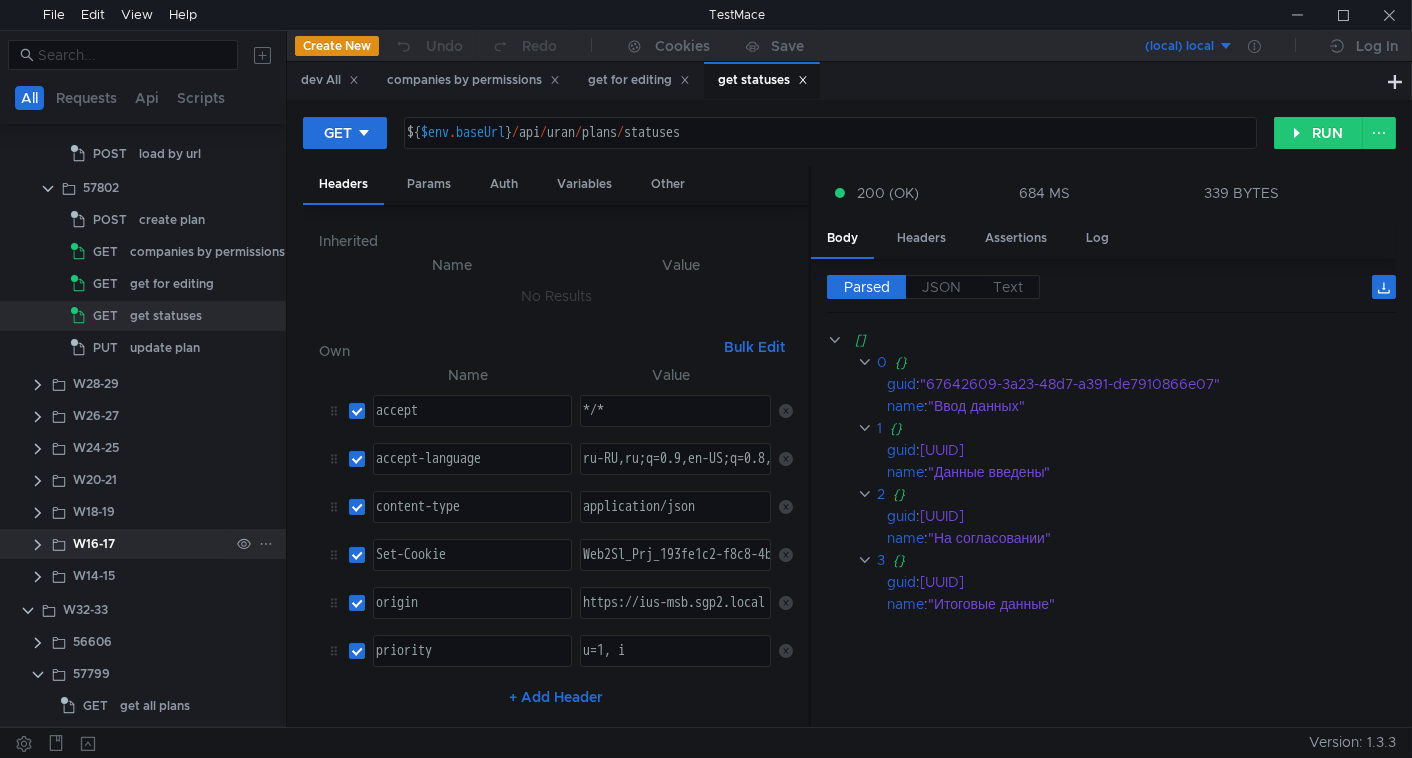 scroll, scrollTop: 574, scrollLeft: 0, axis: vertical 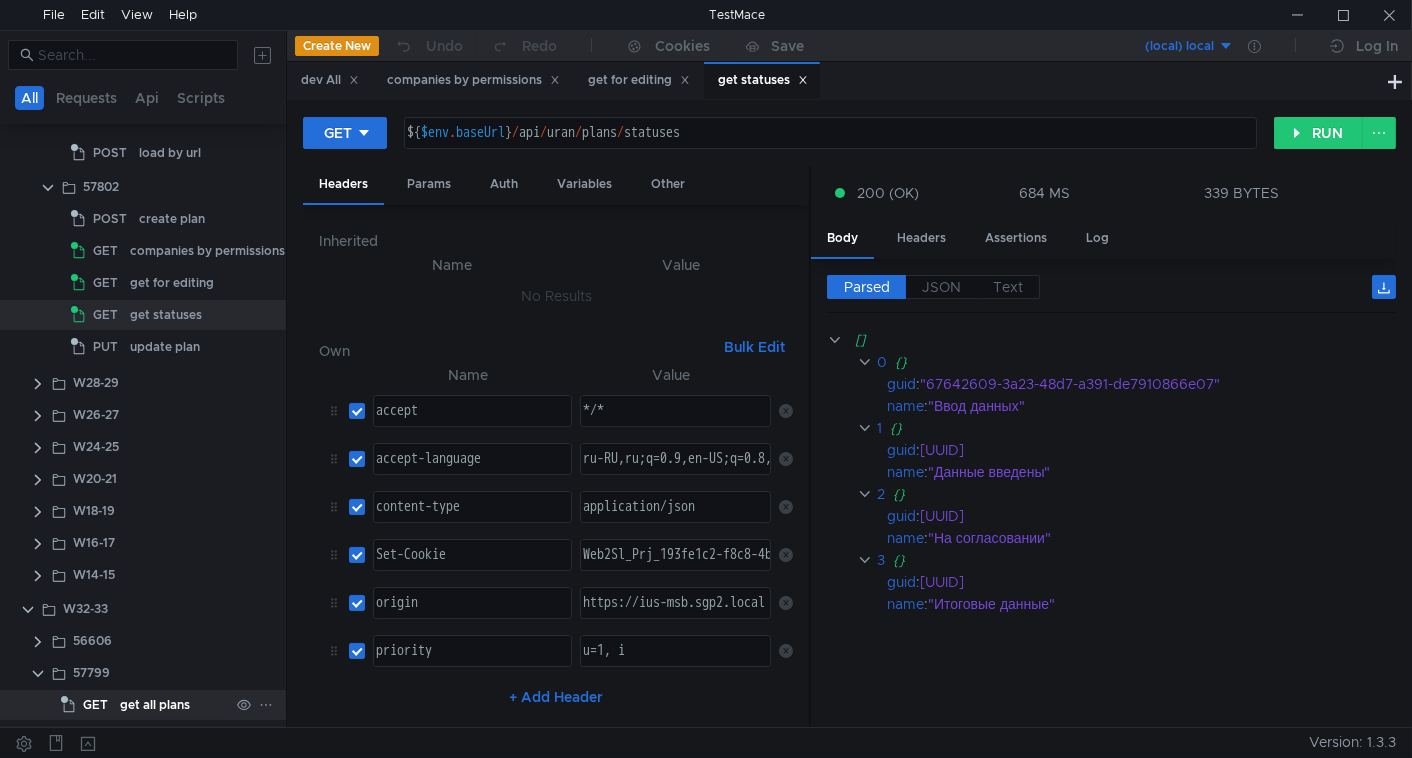 click on "get all plans" 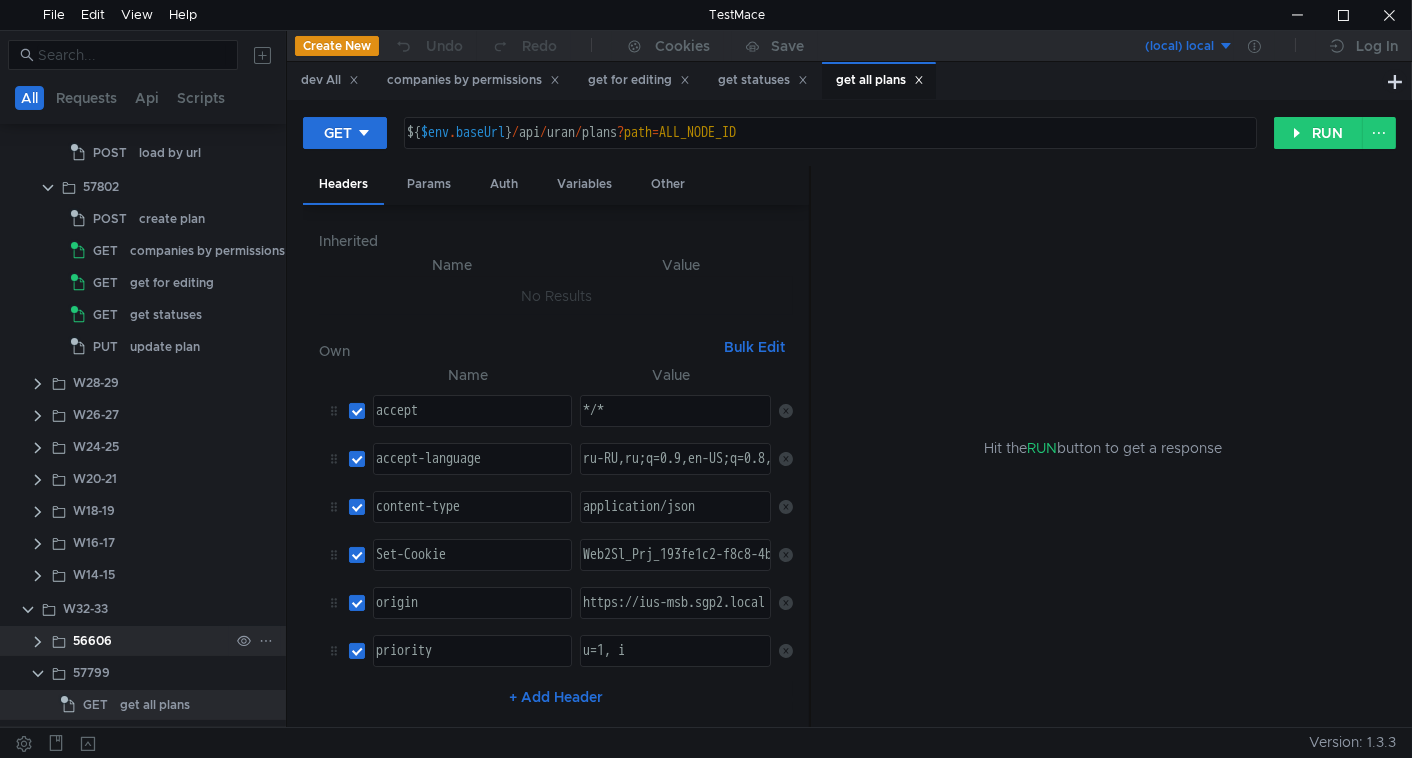 click 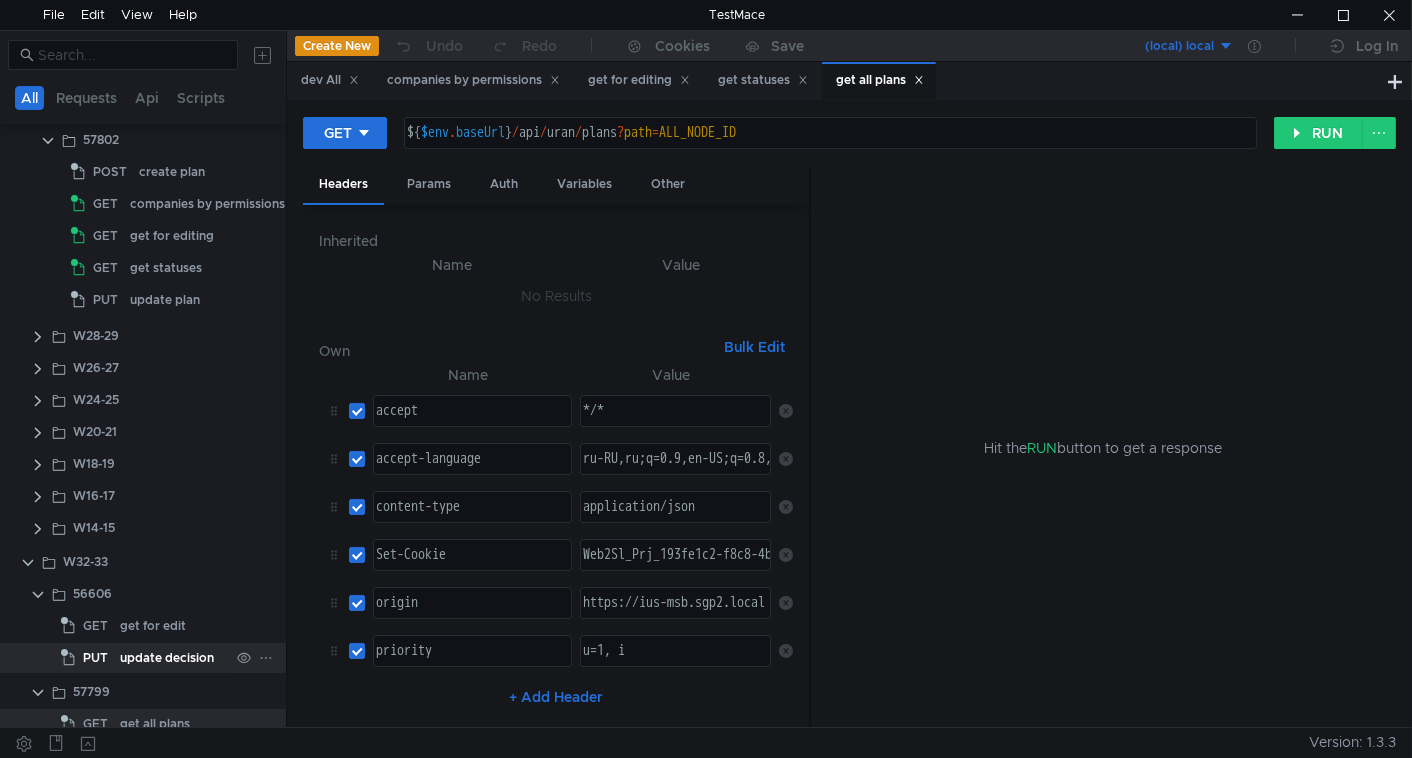 scroll, scrollTop: 640, scrollLeft: 0, axis: vertical 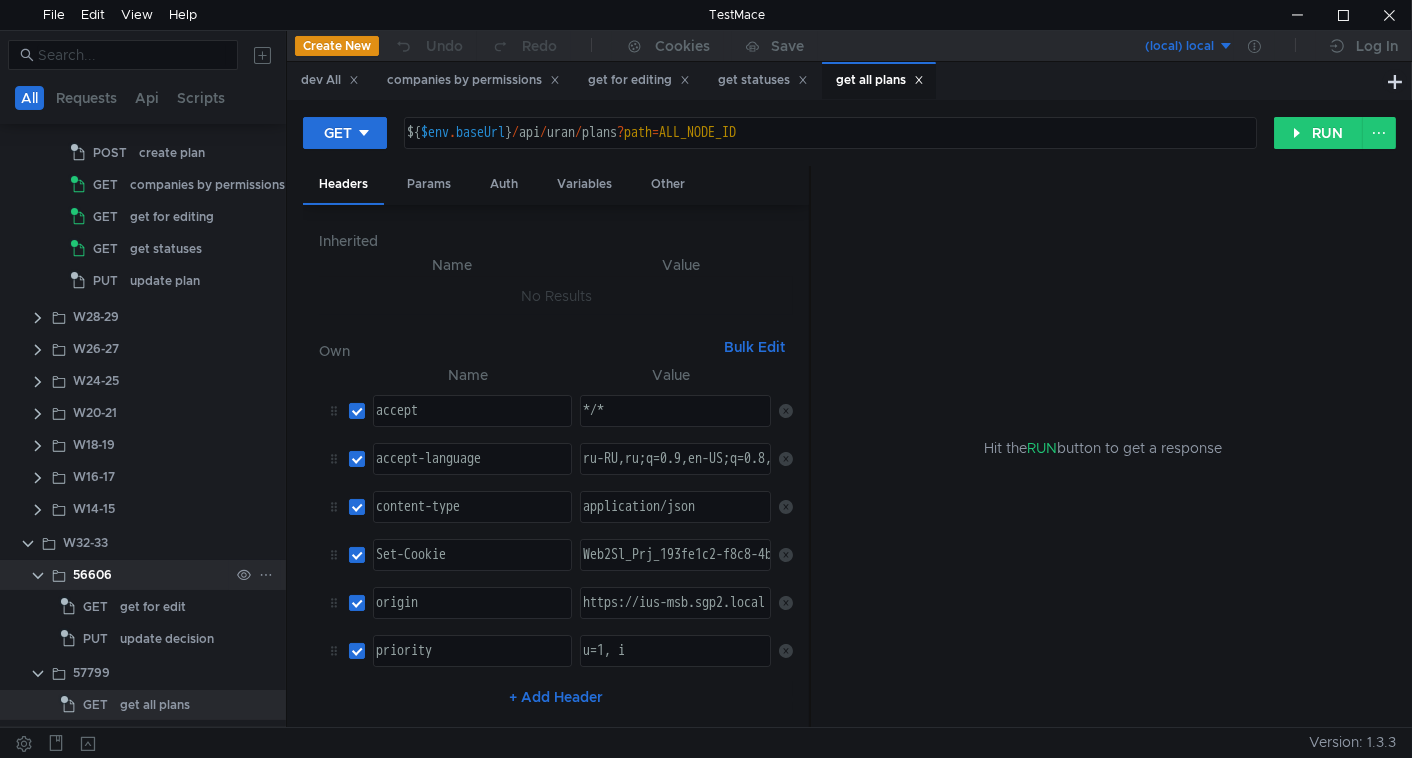 click 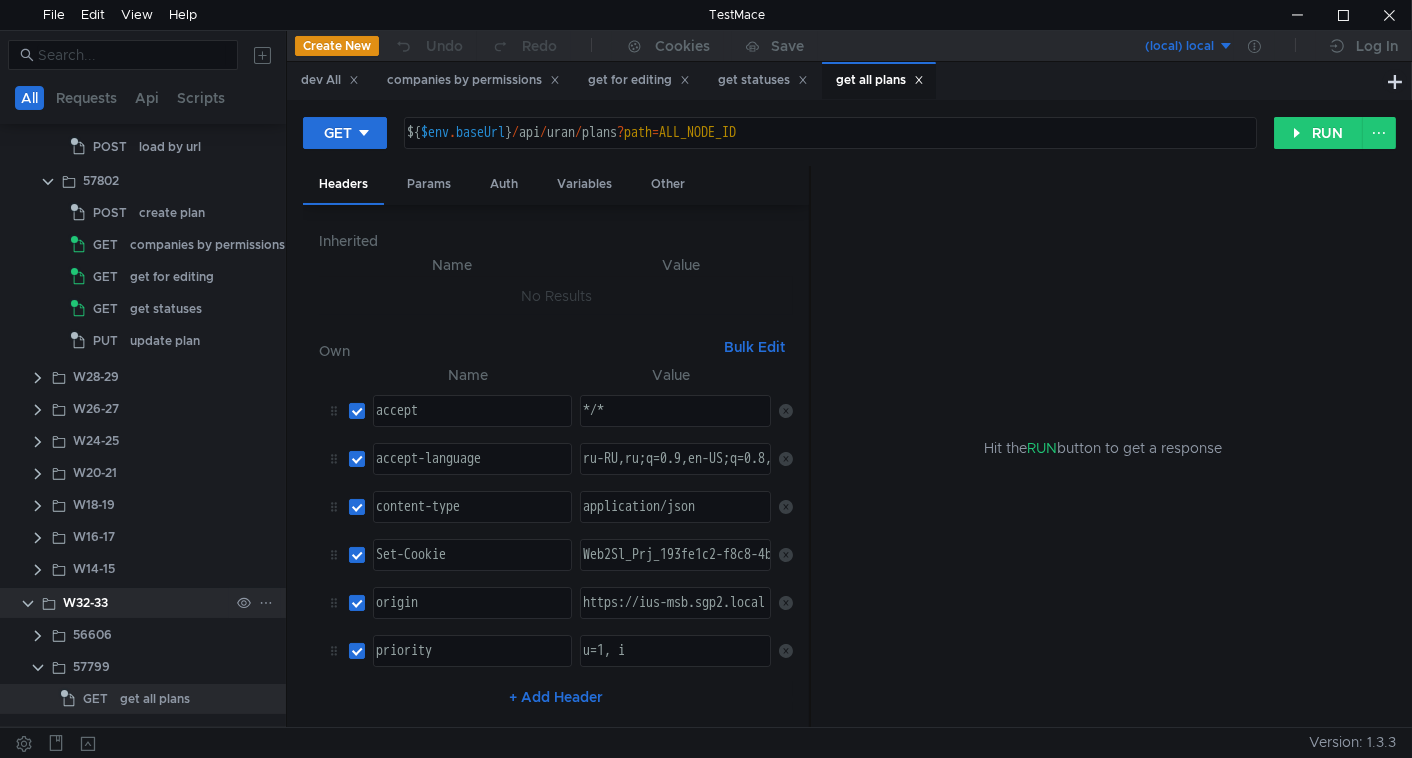 scroll, scrollTop: 574, scrollLeft: 0, axis: vertical 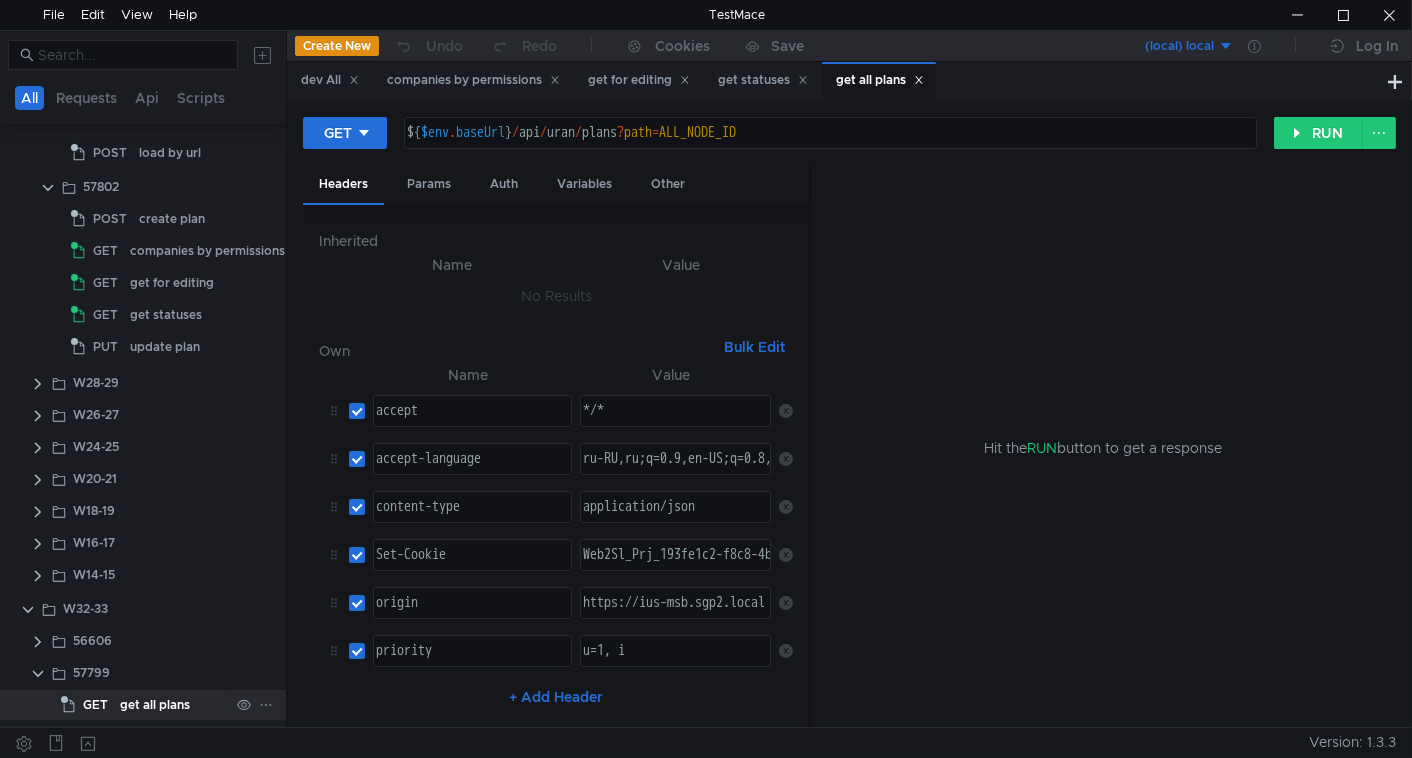 click on "get all plans" 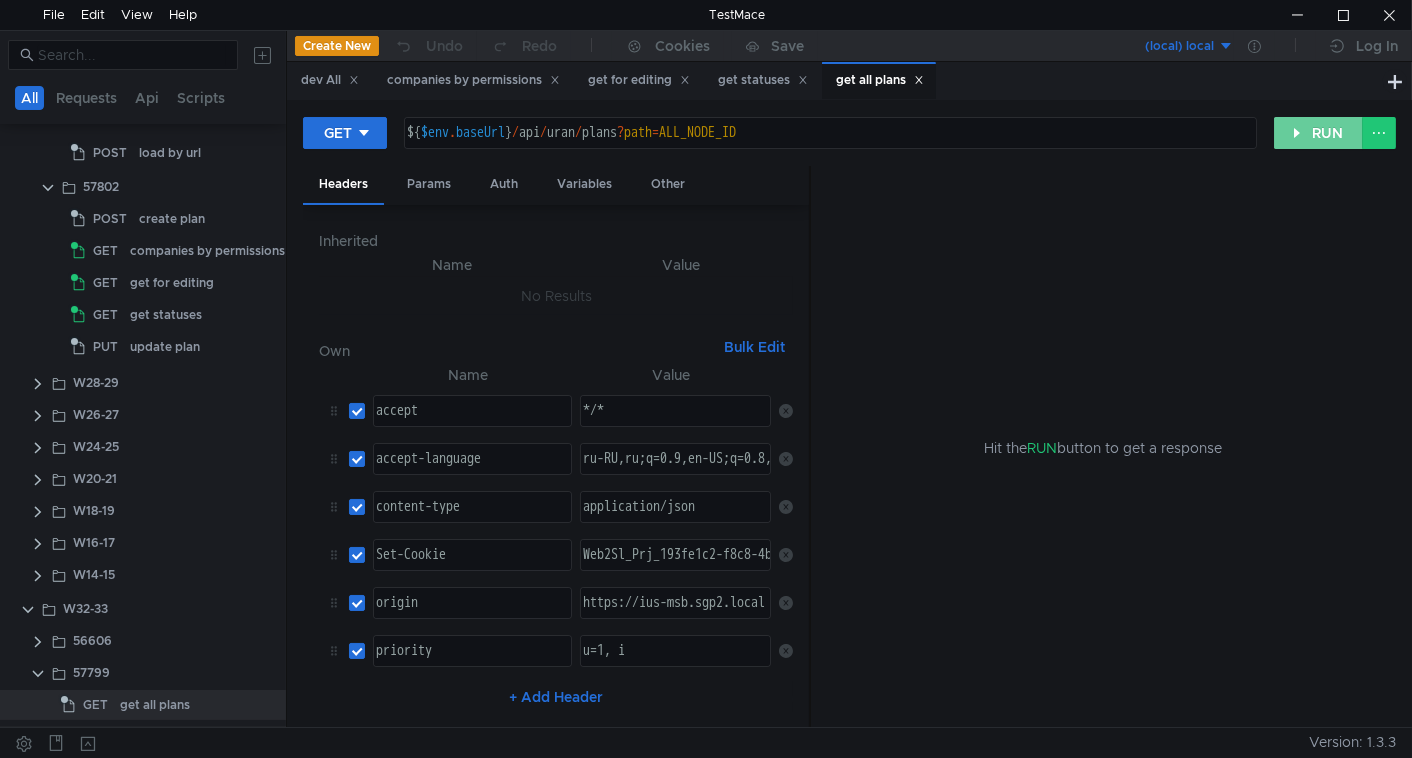 click on "RUN" 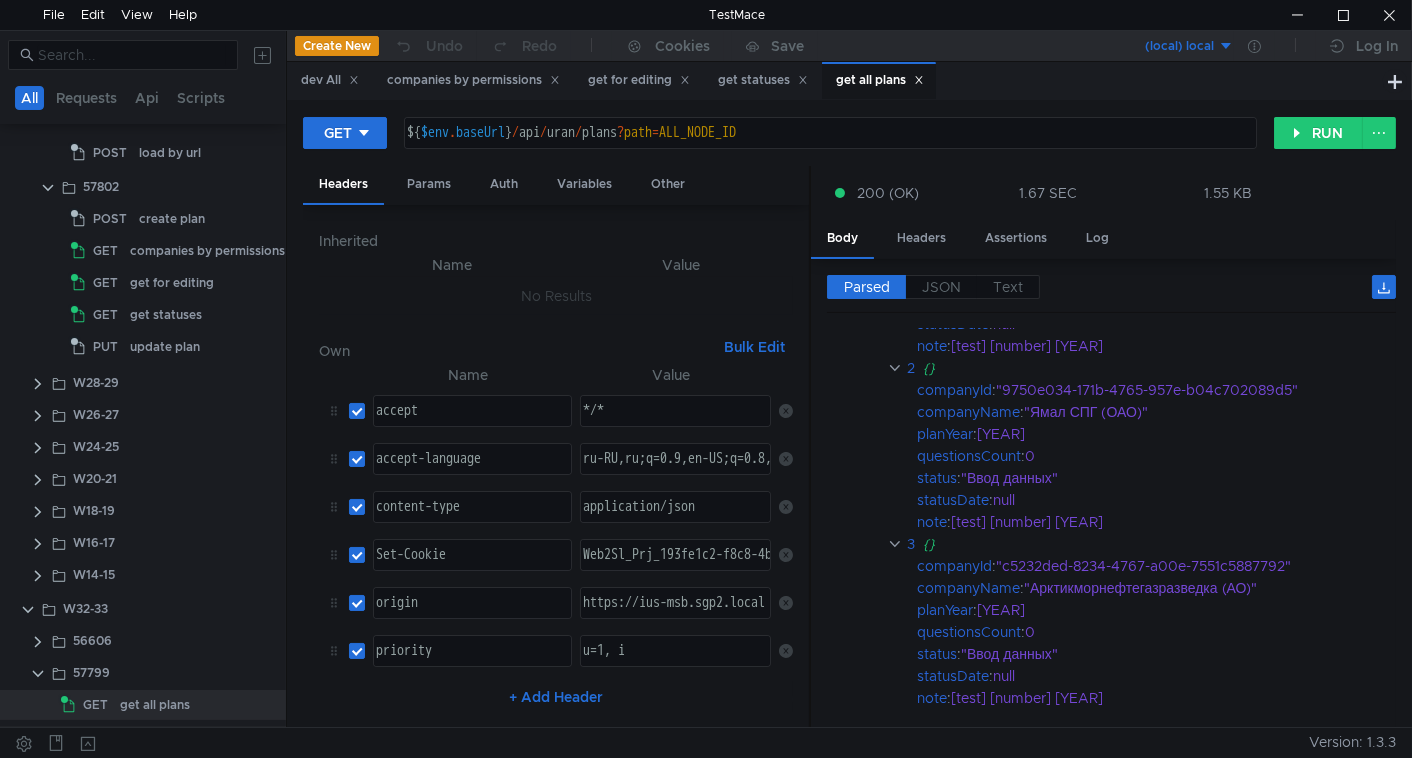 scroll, scrollTop: 380, scrollLeft: 0, axis: vertical 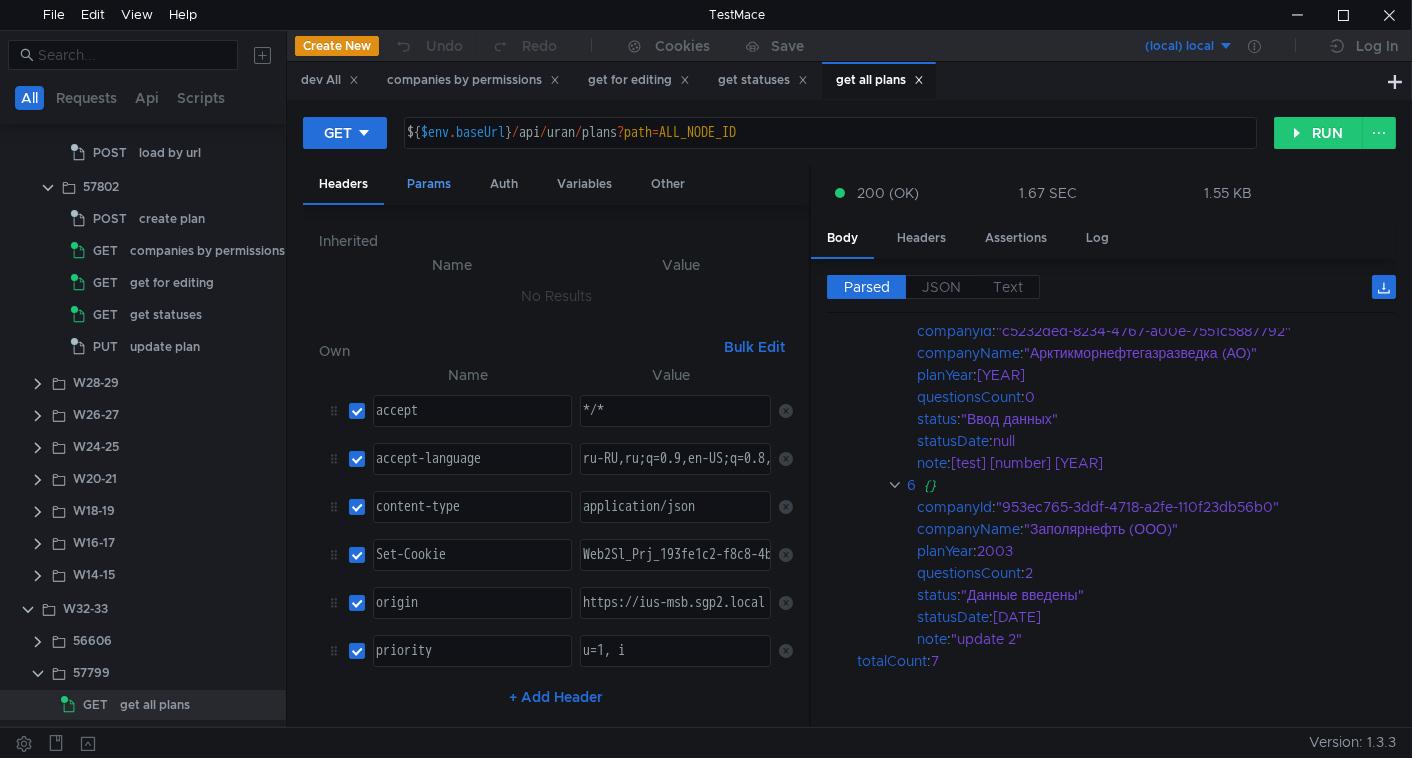 click on "Params" at bounding box center (429, 184) 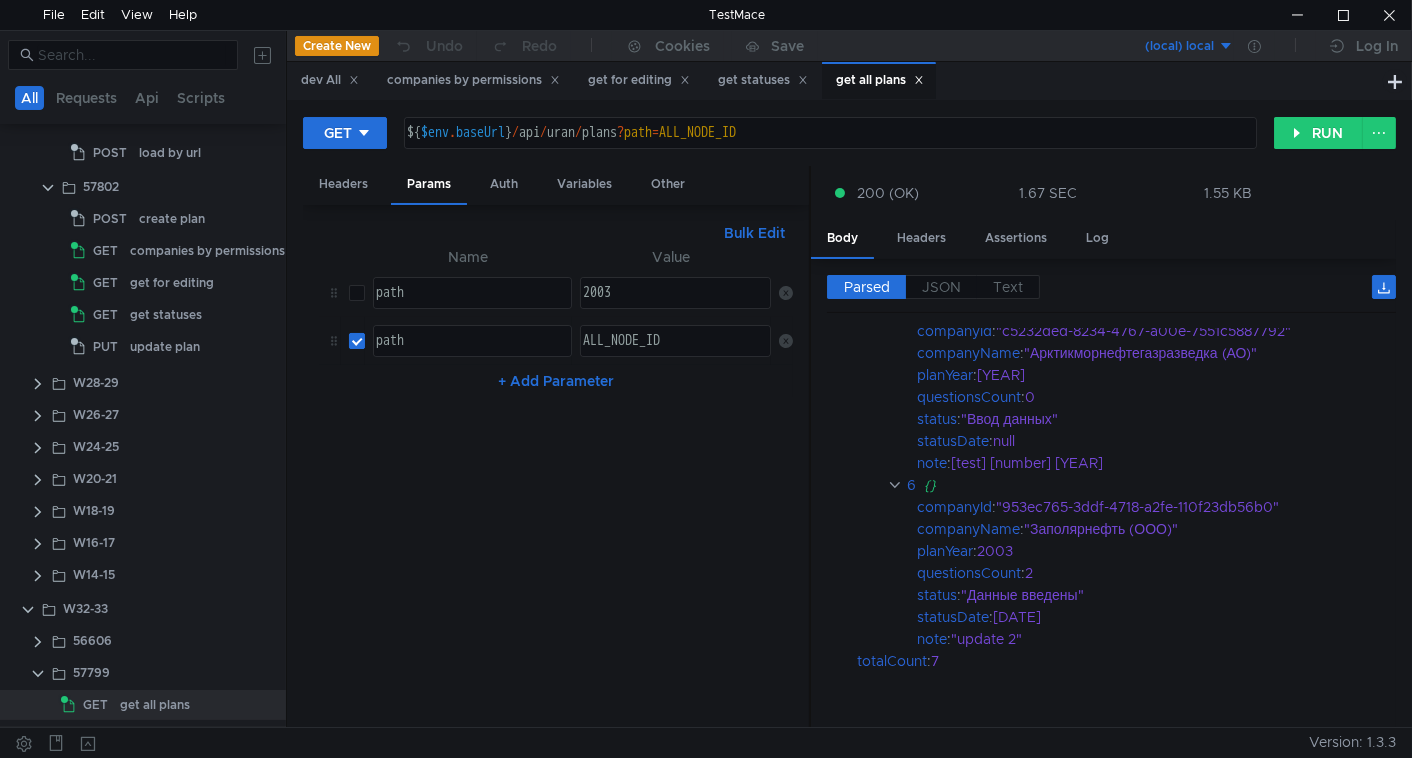 click at bounding box center [357, 341] 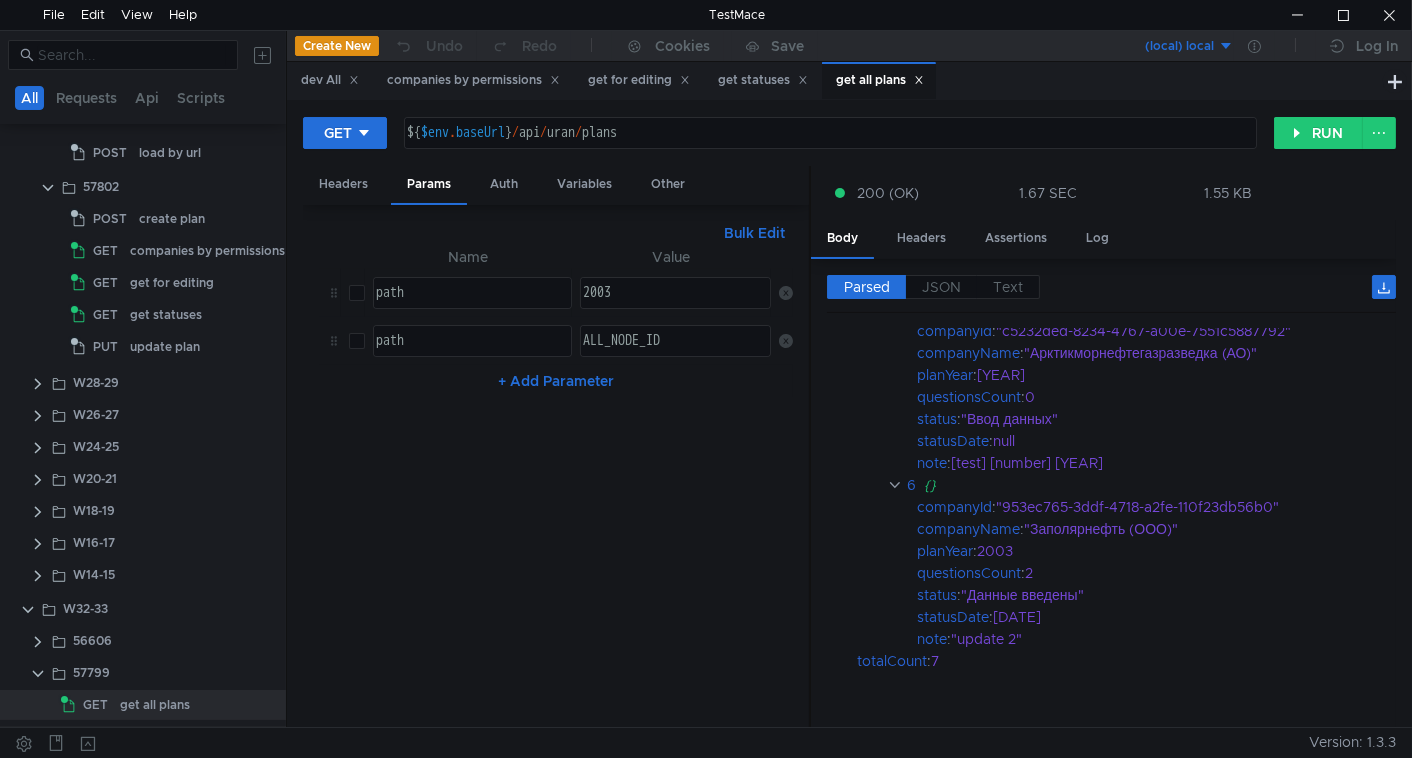 click at bounding box center (357, 293) 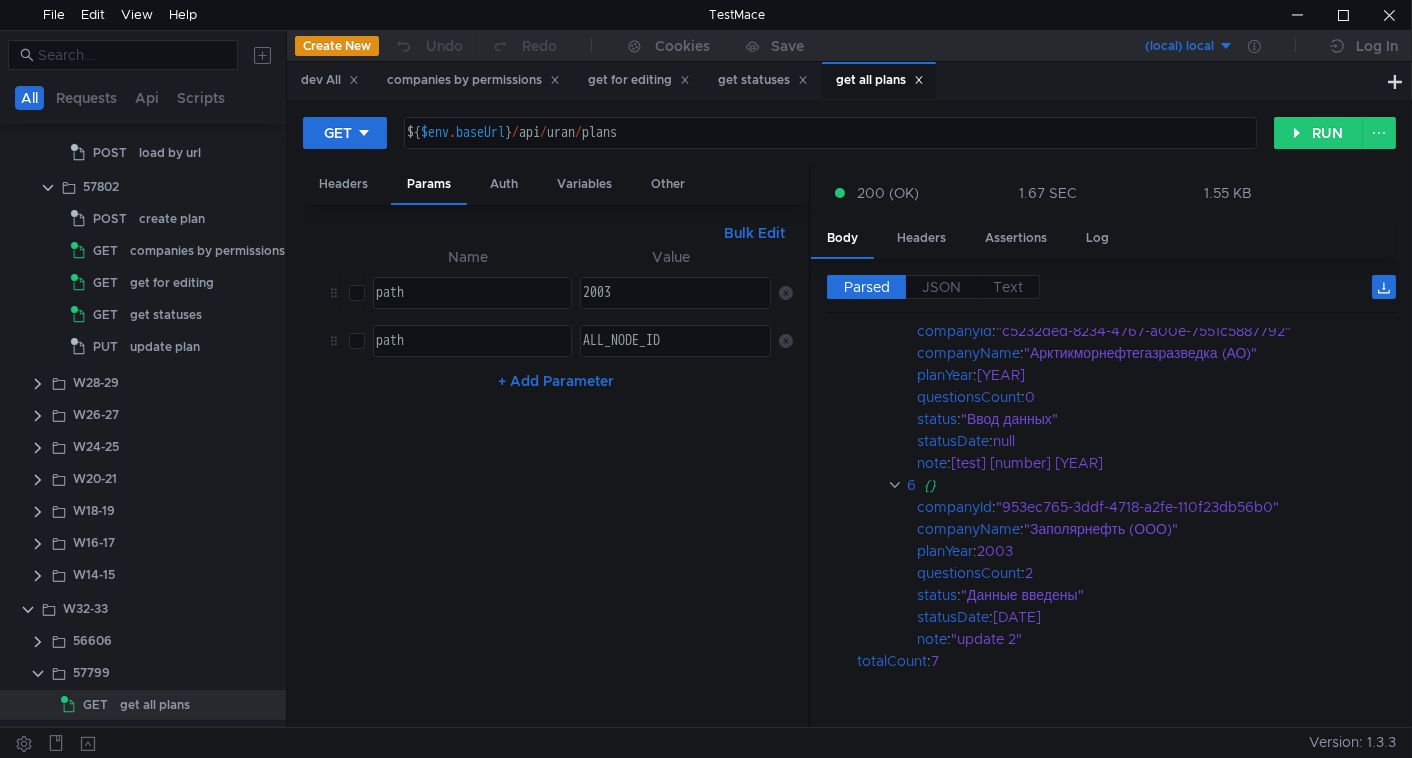 checkbox on "true" 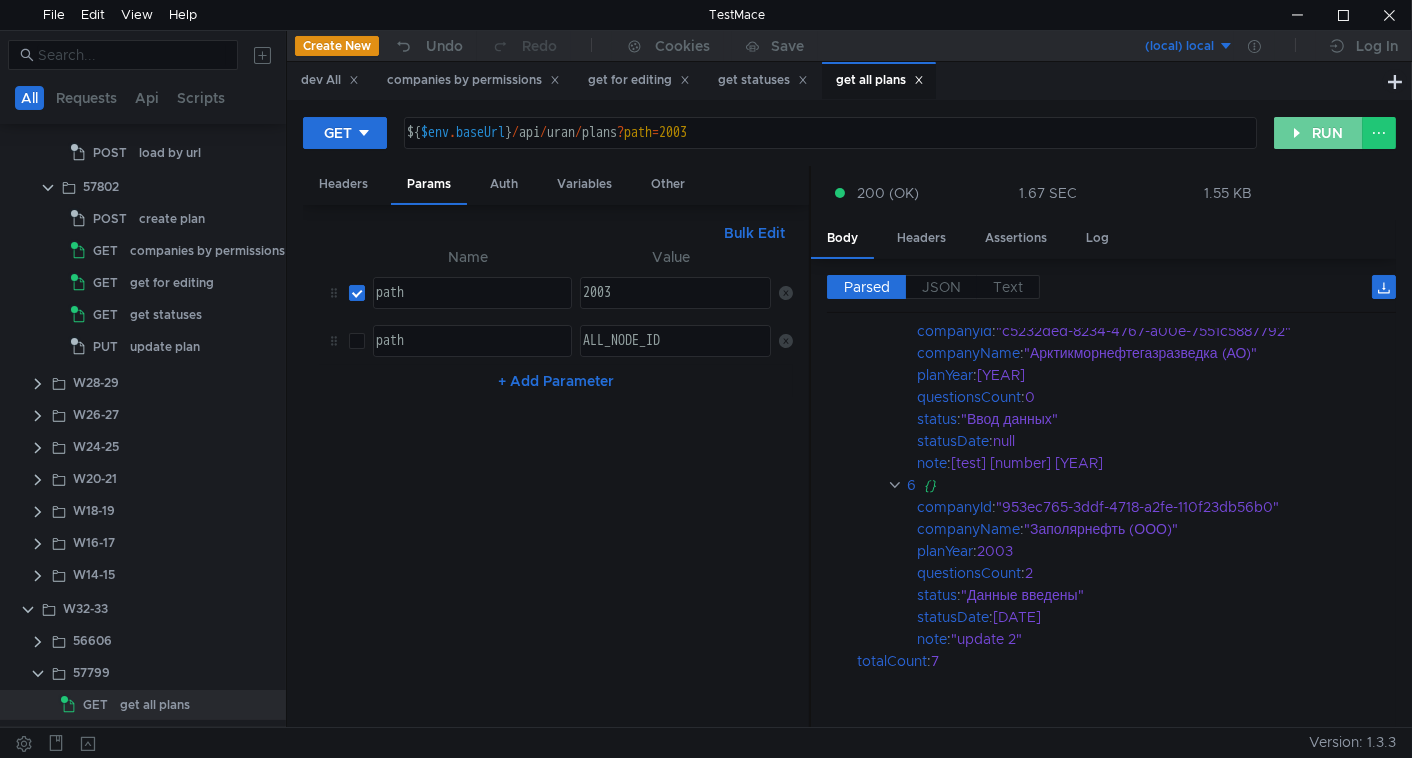 click on "RUN" 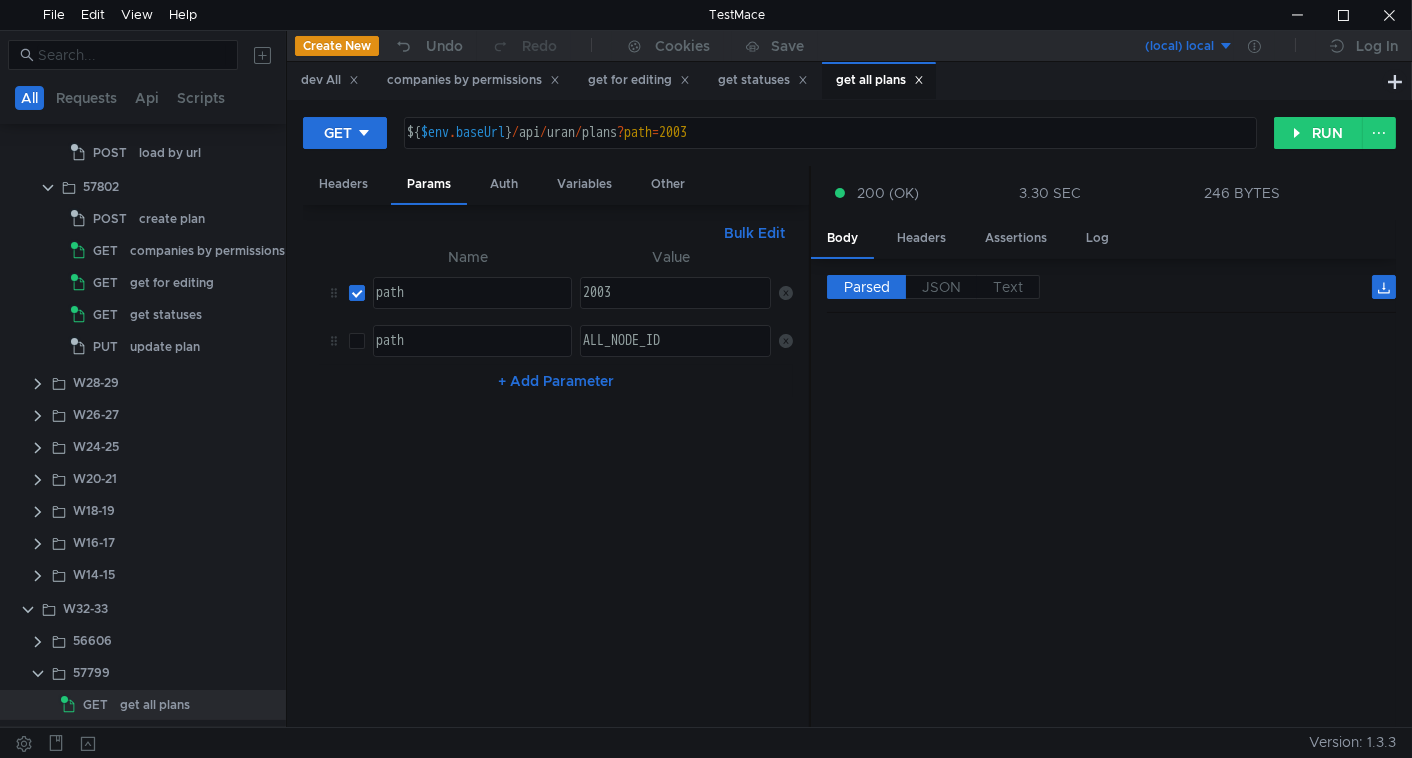 scroll, scrollTop: 0, scrollLeft: 0, axis: both 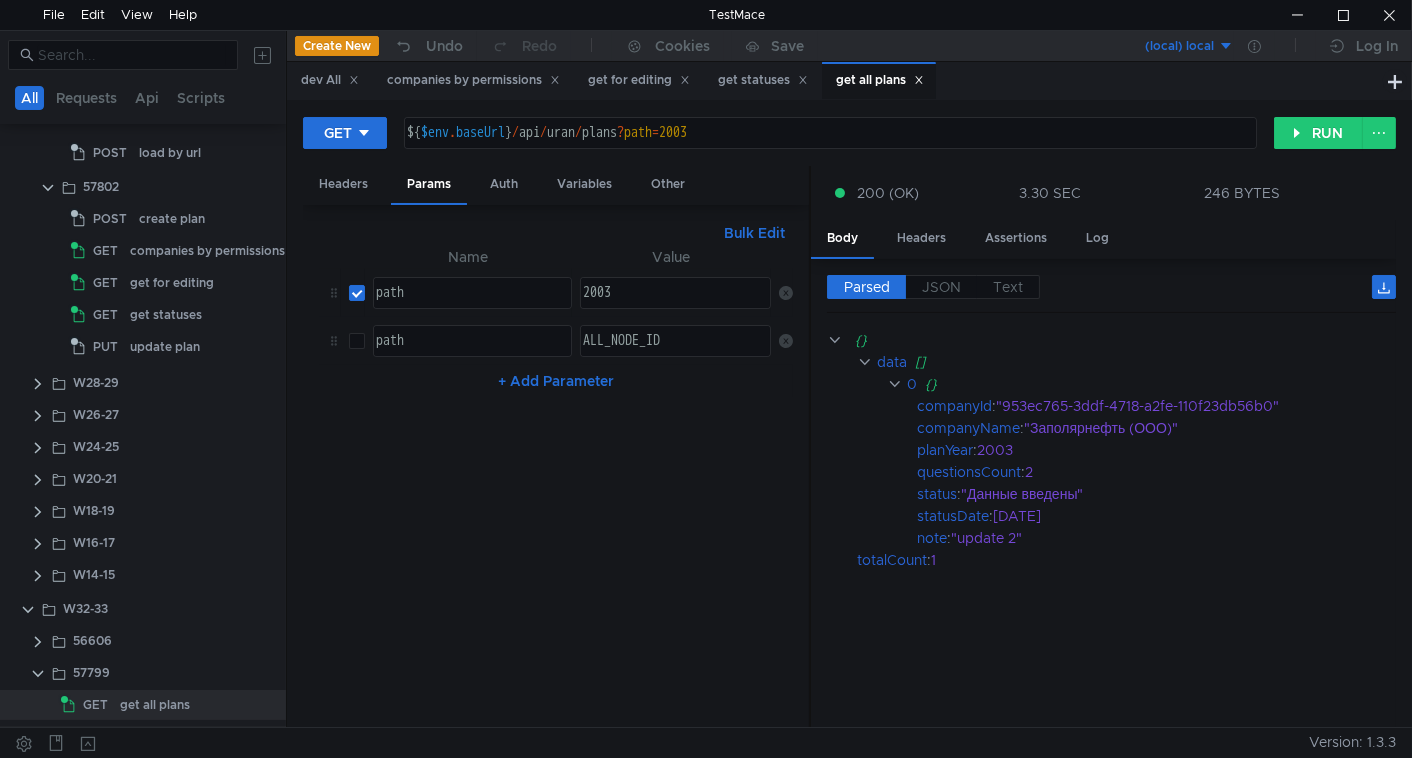 click on "2003" at bounding box center (673, 309) 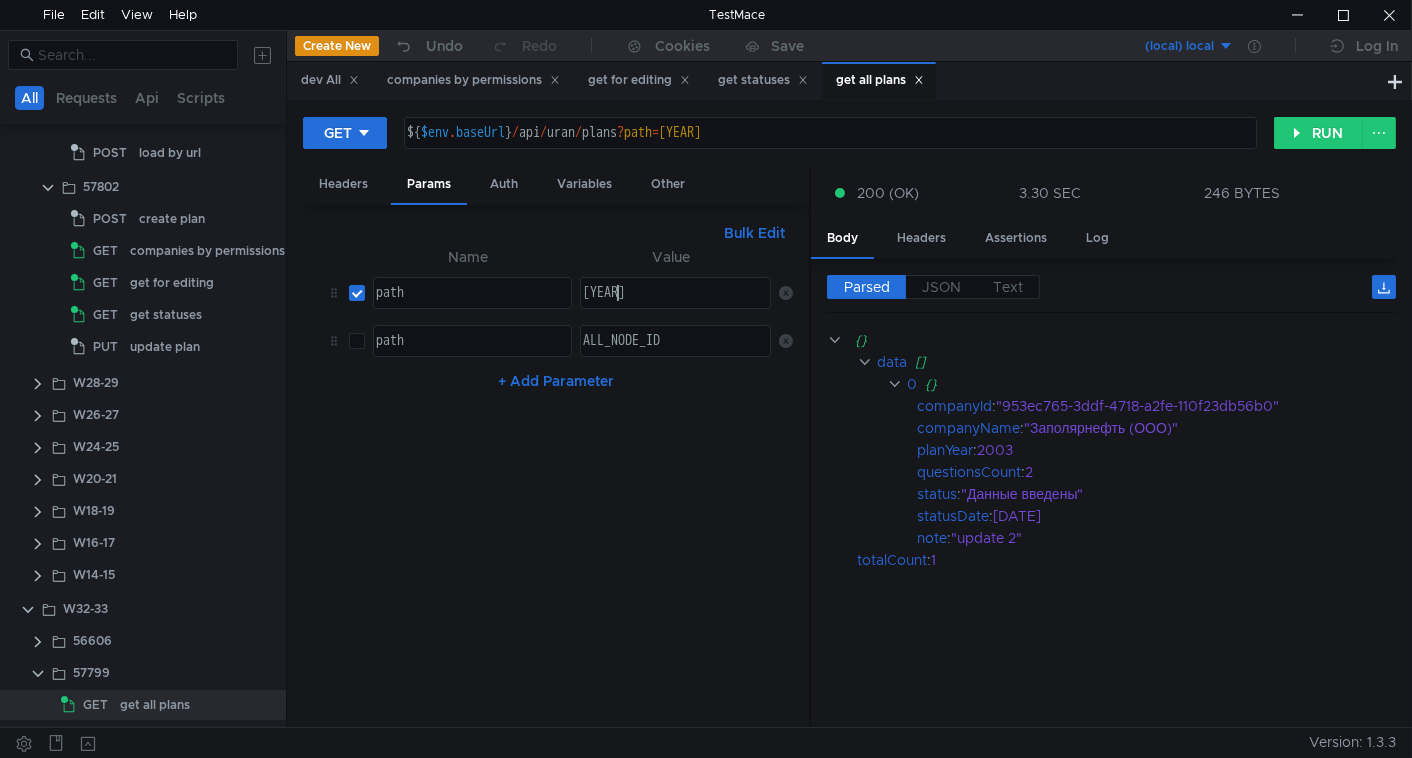 scroll, scrollTop: 0, scrollLeft: 1, axis: horizontal 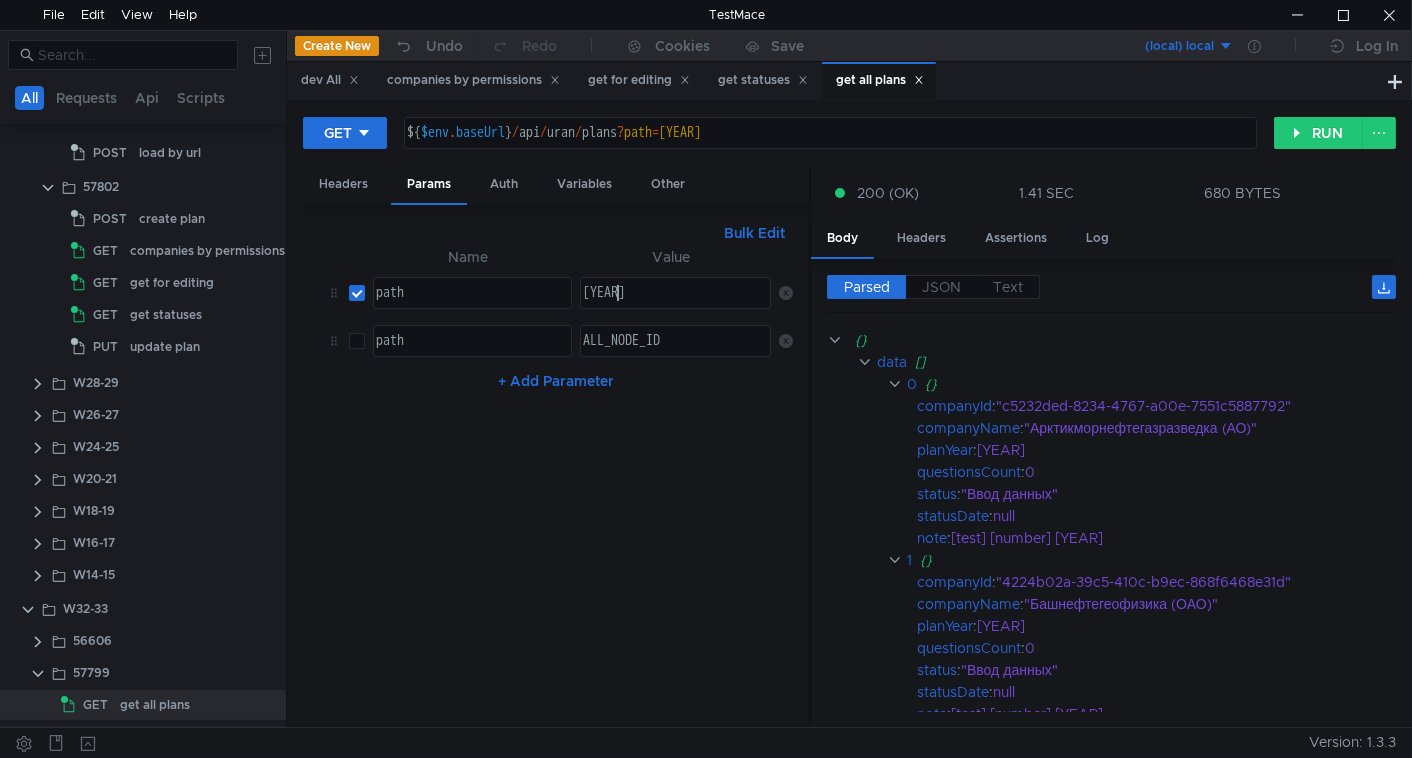 type on "2025" 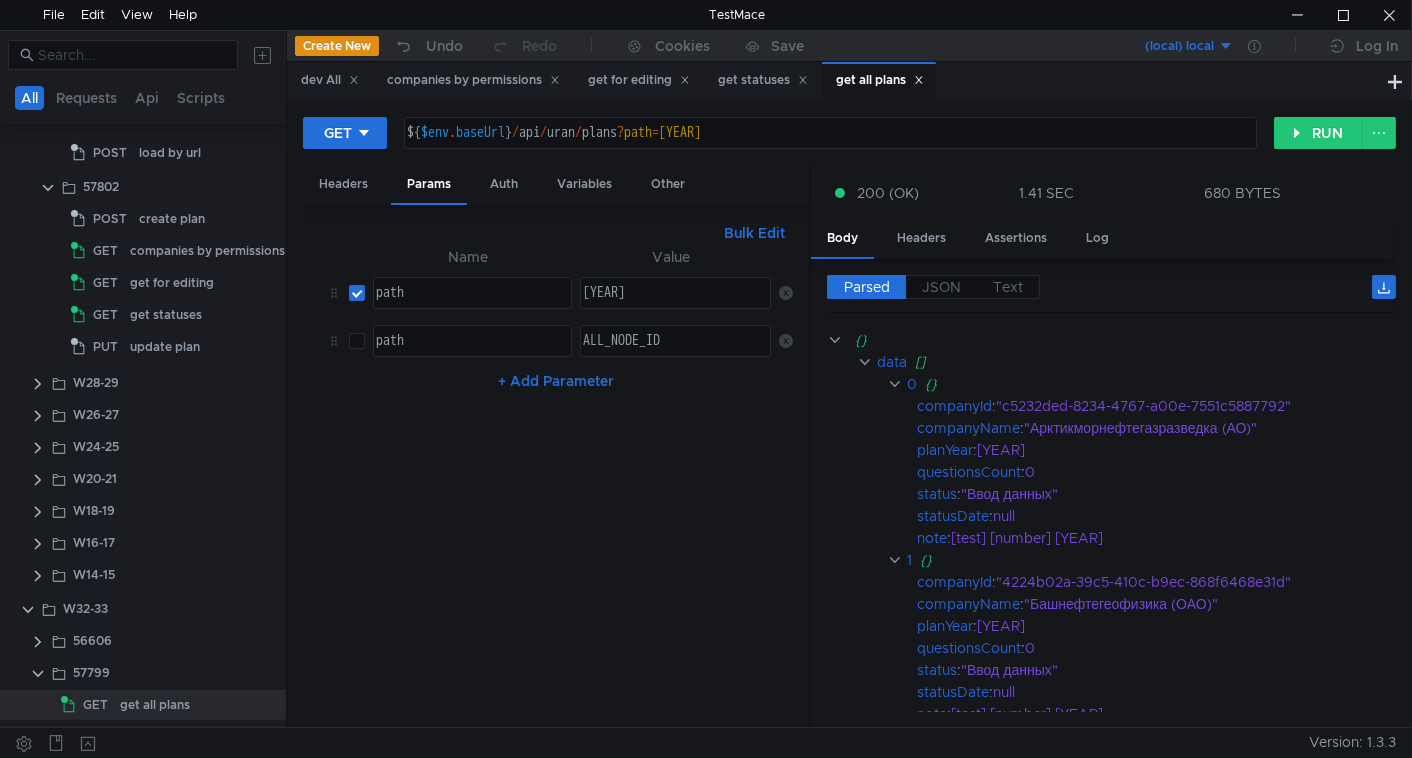 click on "+ Add Parameter" 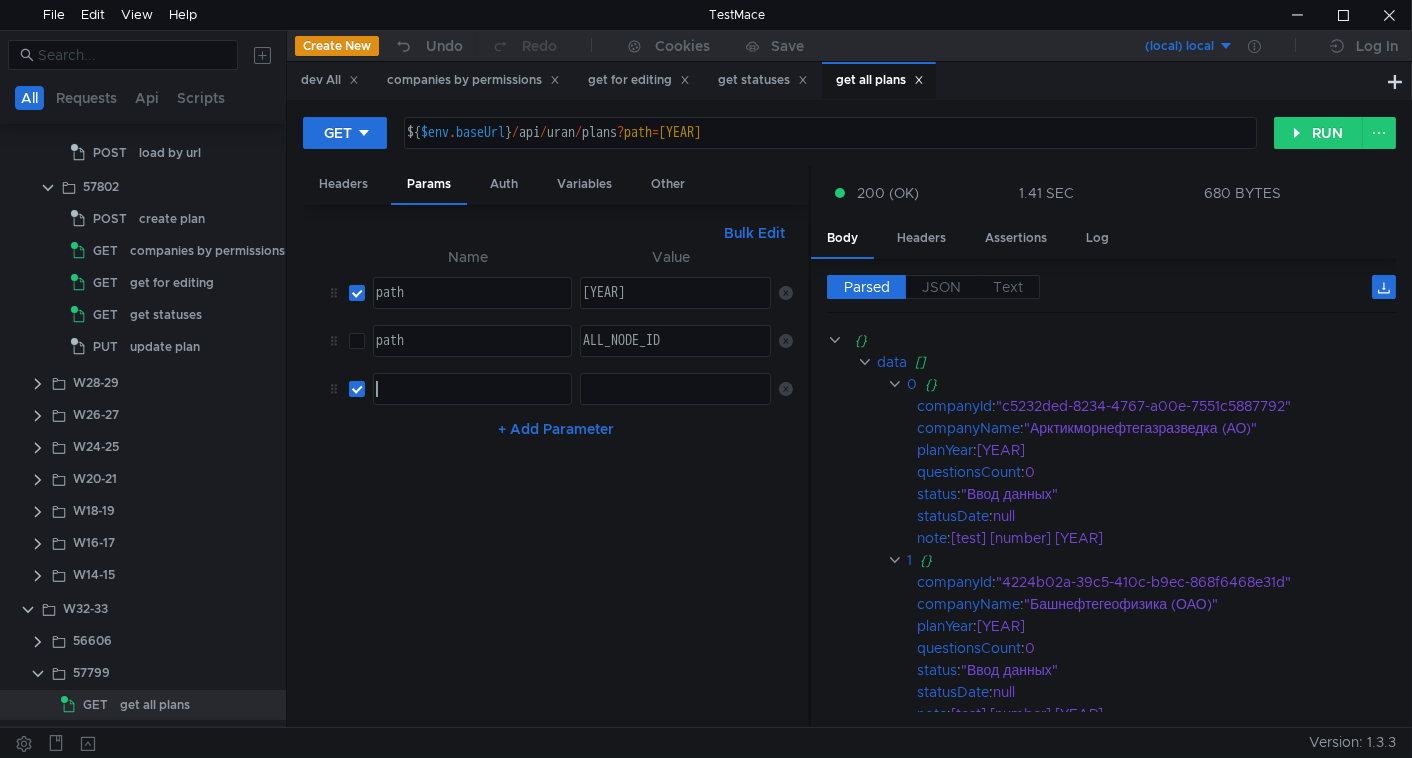 click at bounding box center (470, 405) 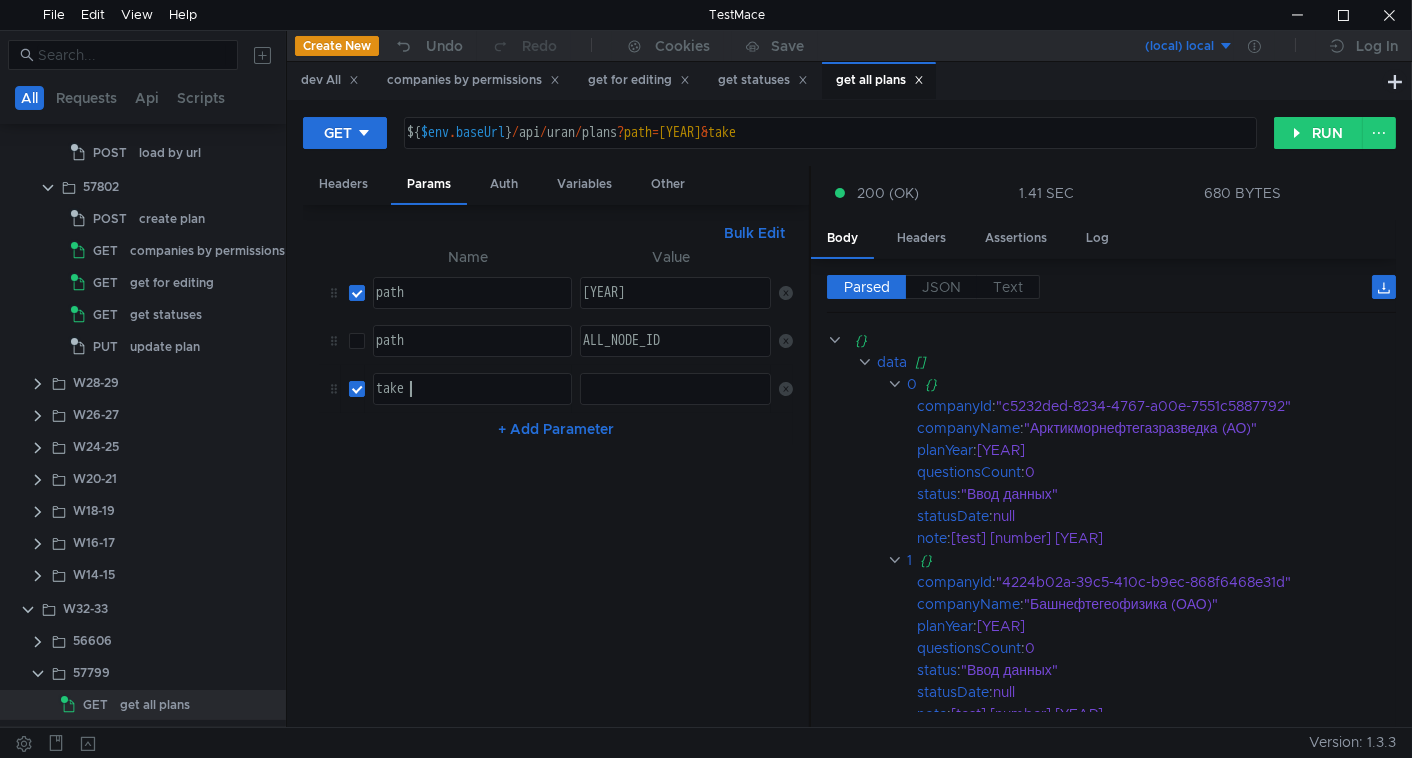 scroll, scrollTop: 0, scrollLeft: 1, axis: horizontal 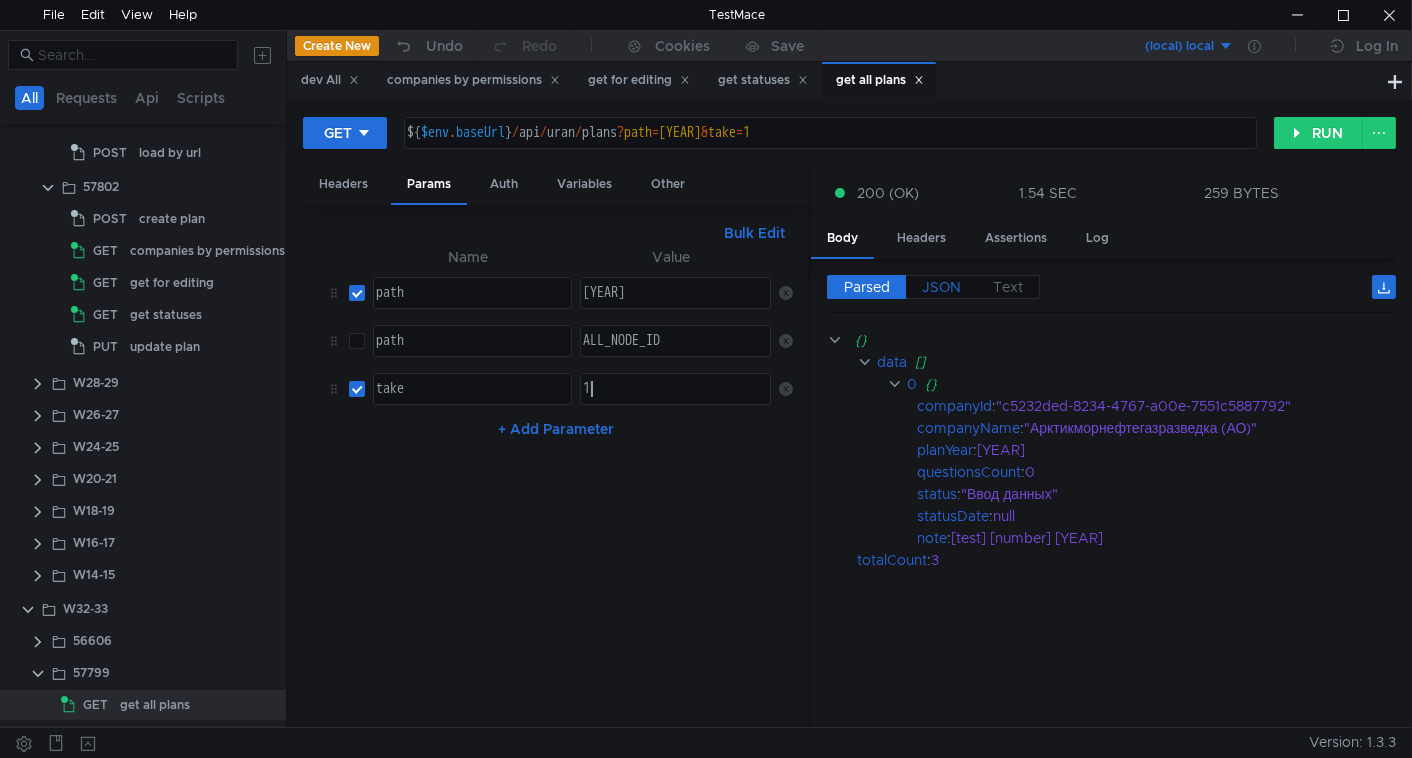 type on "1" 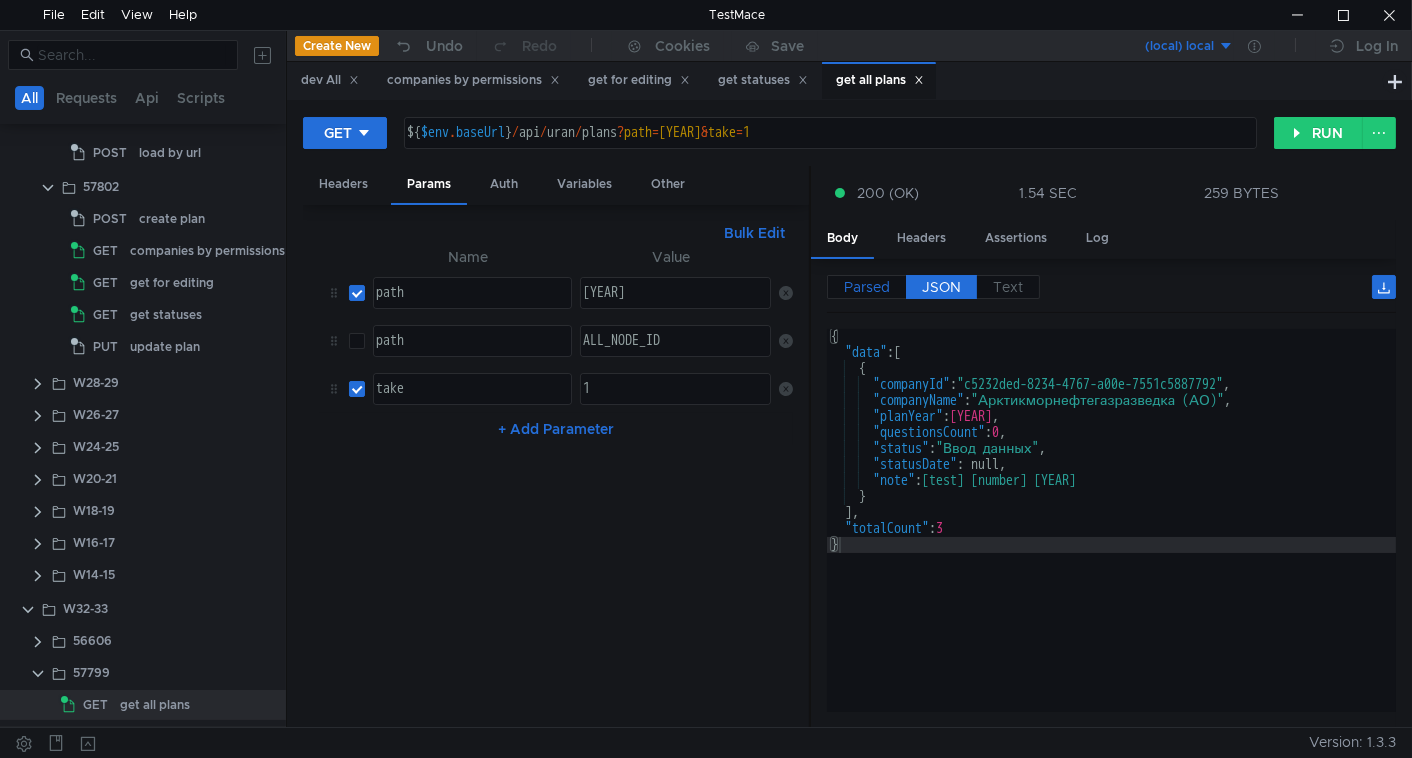 click on "Parsed" at bounding box center [867, 287] 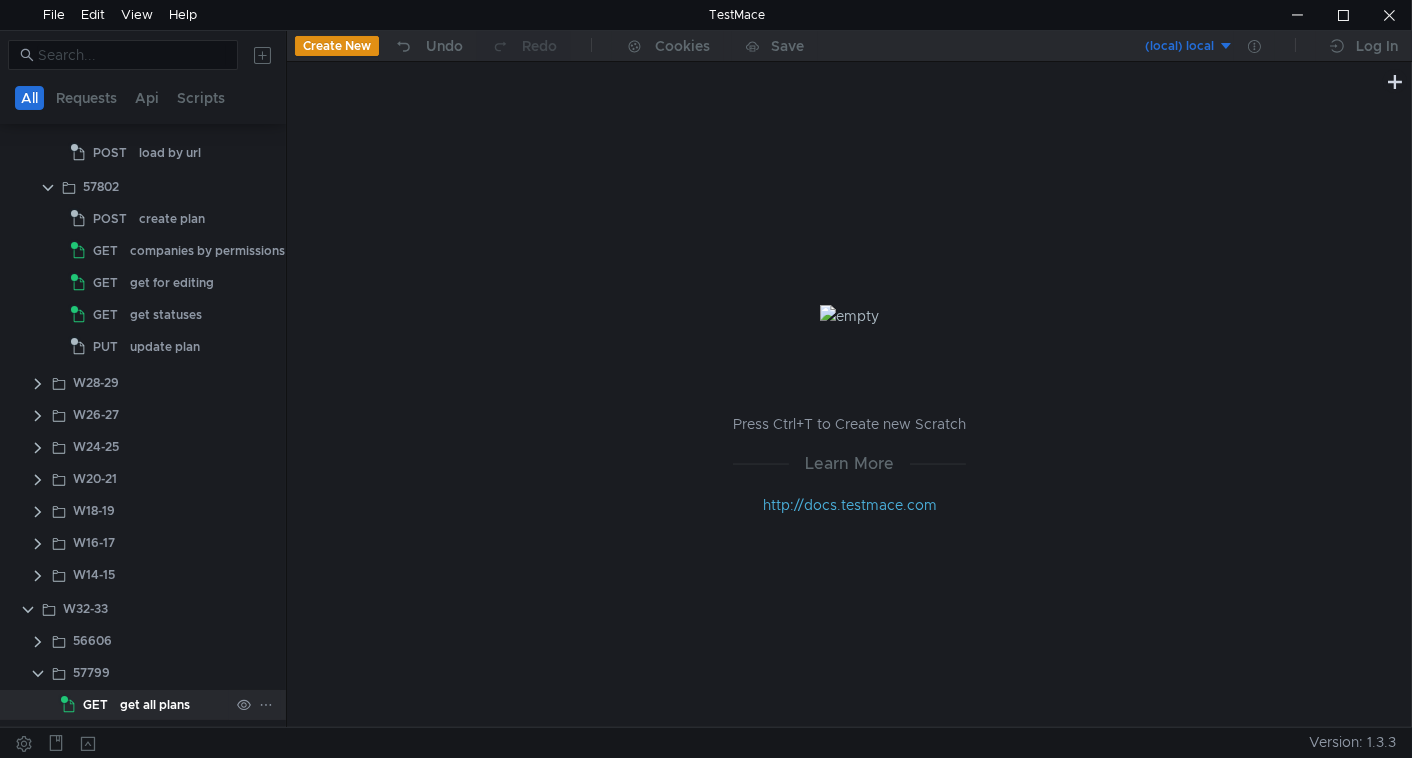 click on "get all plans" 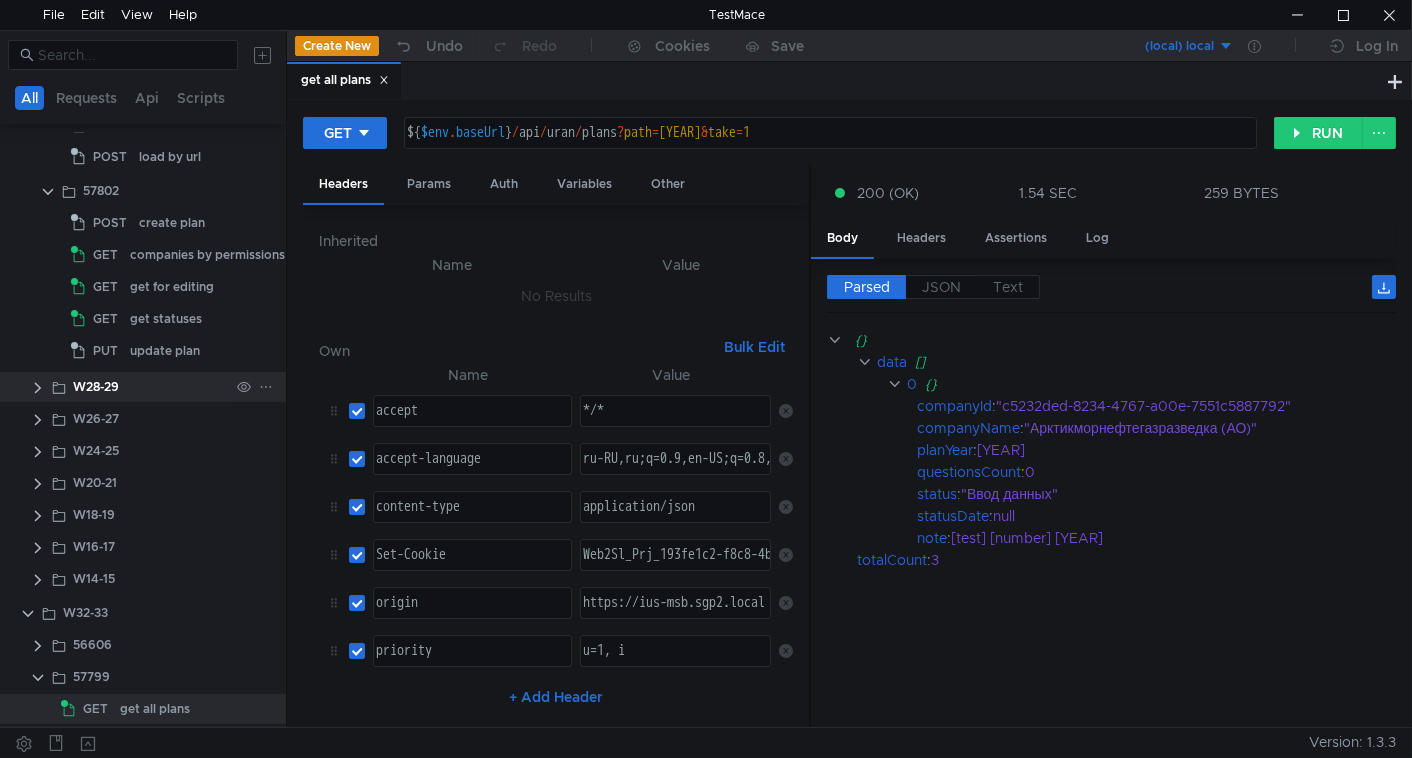 scroll, scrollTop: 572, scrollLeft: 0, axis: vertical 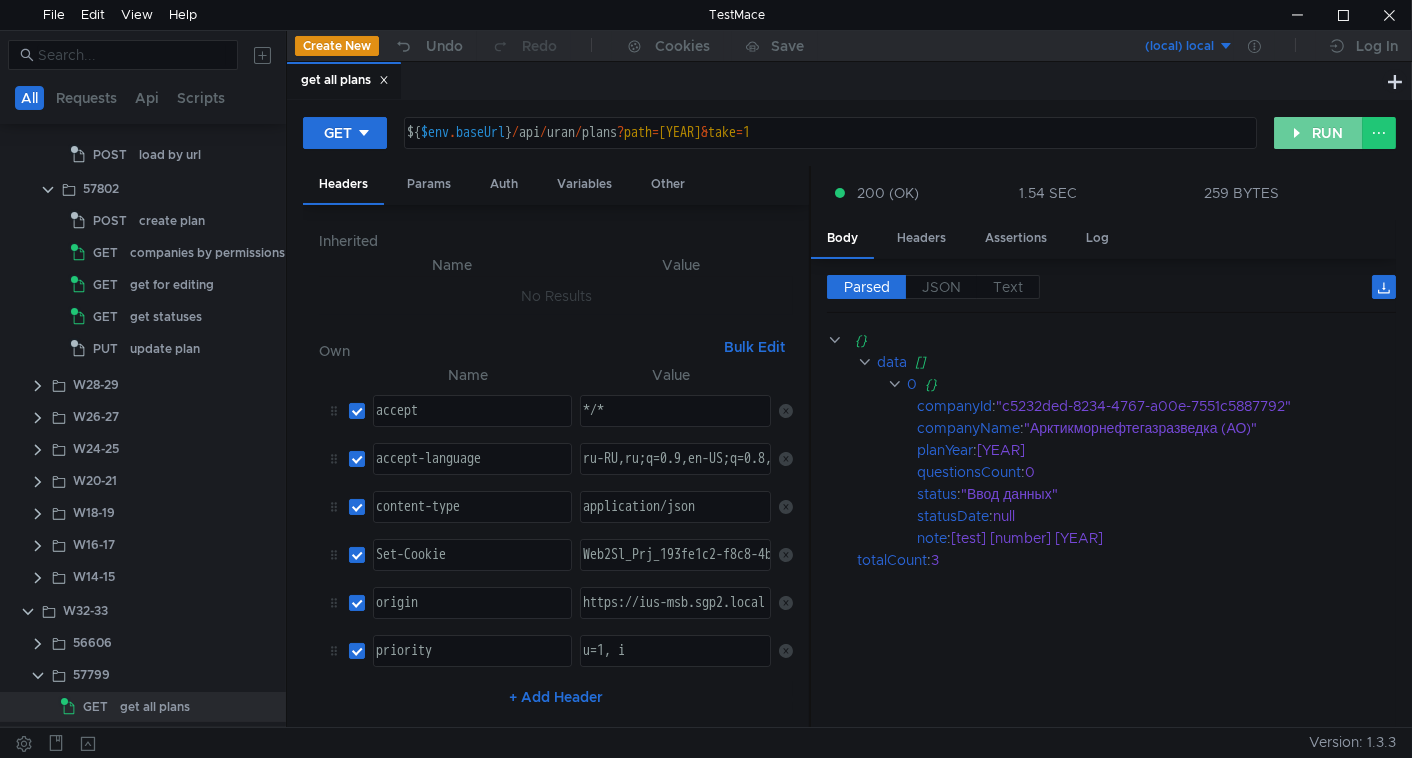 click on "RUN" 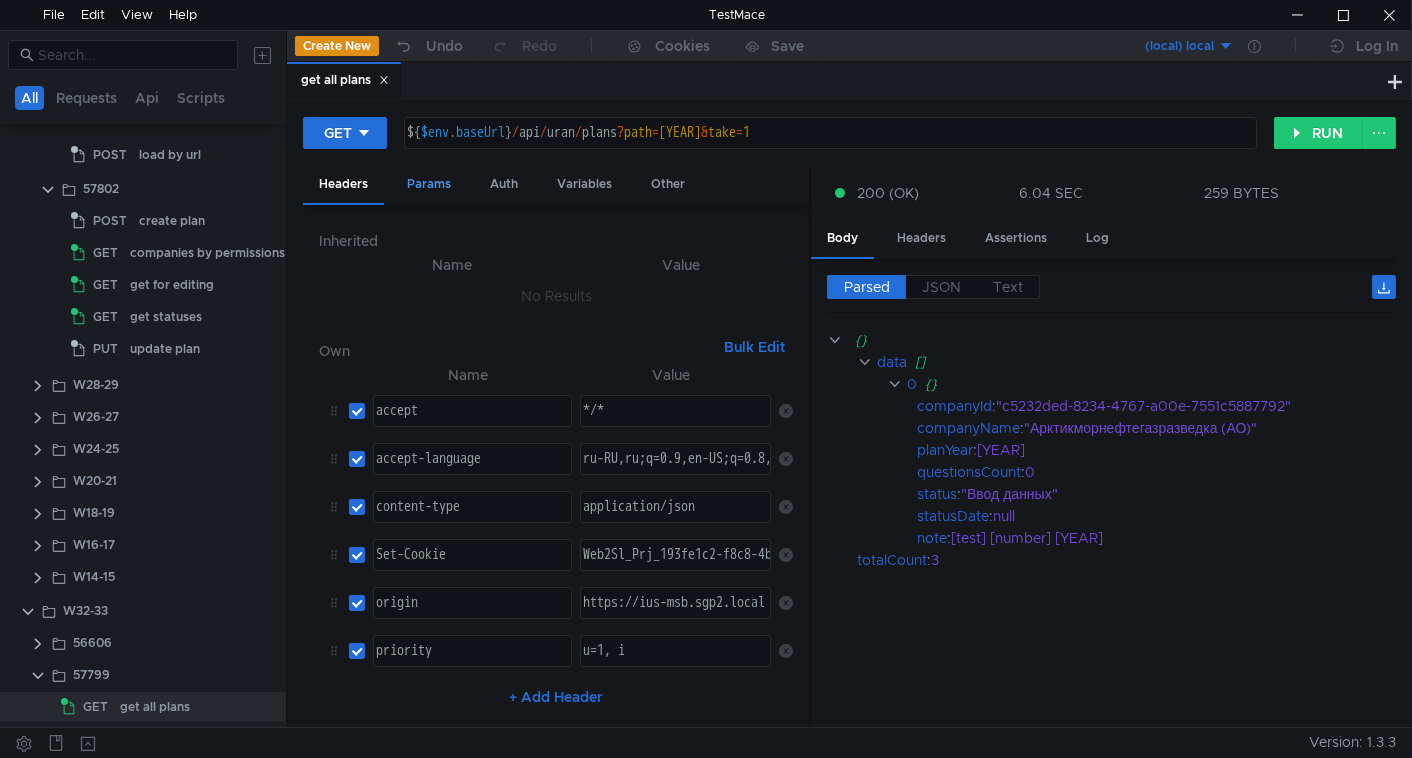 drag, startPoint x: 452, startPoint y: 183, endPoint x: 451, endPoint y: 194, distance: 11.045361 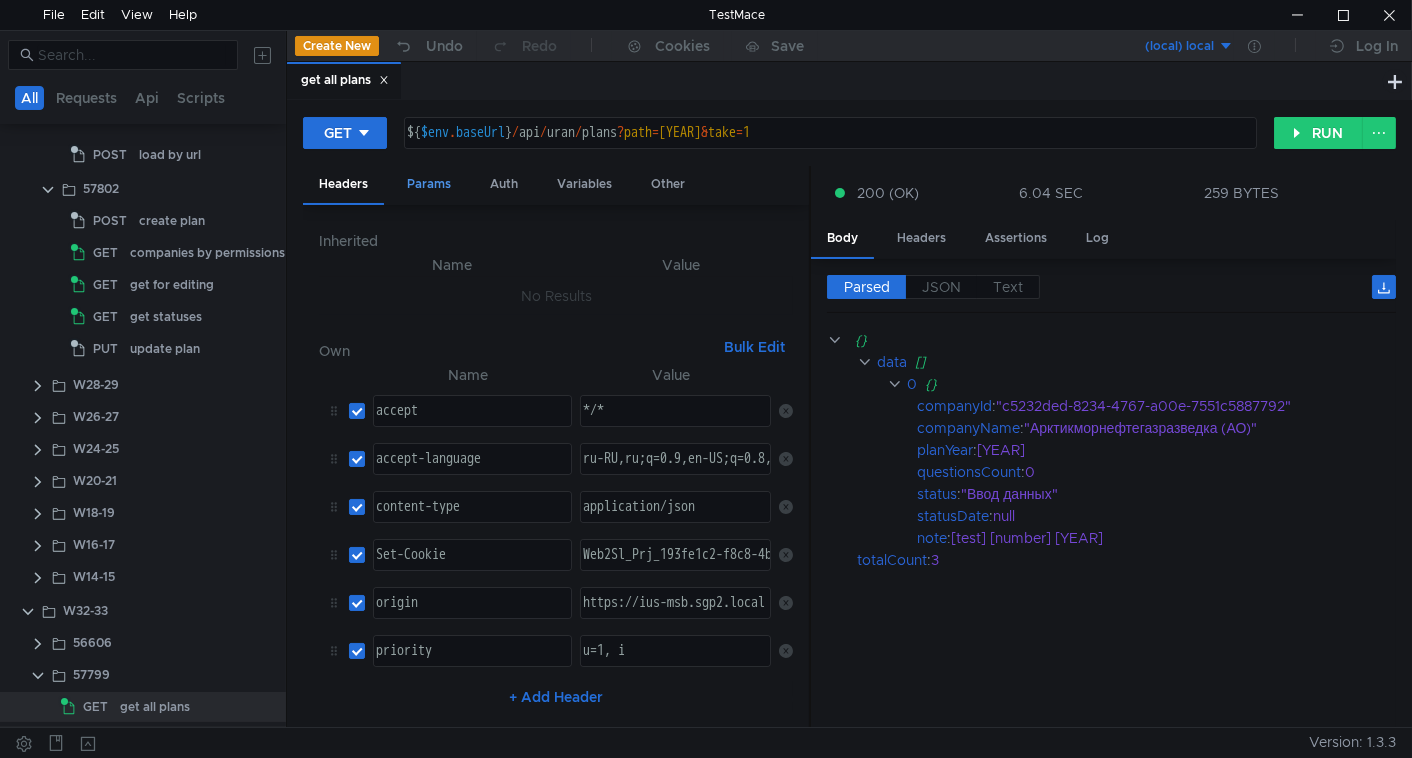 click on "Params" at bounding box center (429, 184) 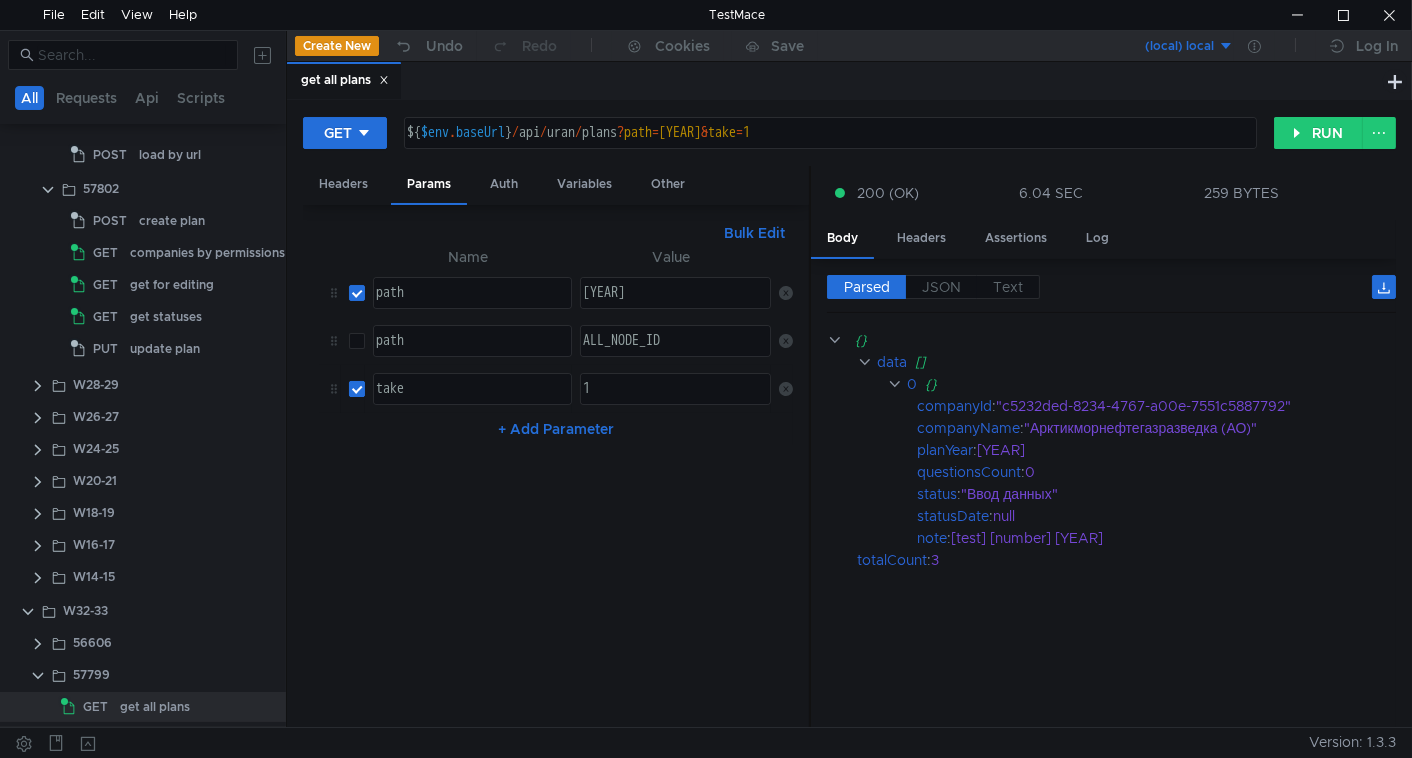 click at bounding box center [357, 389] 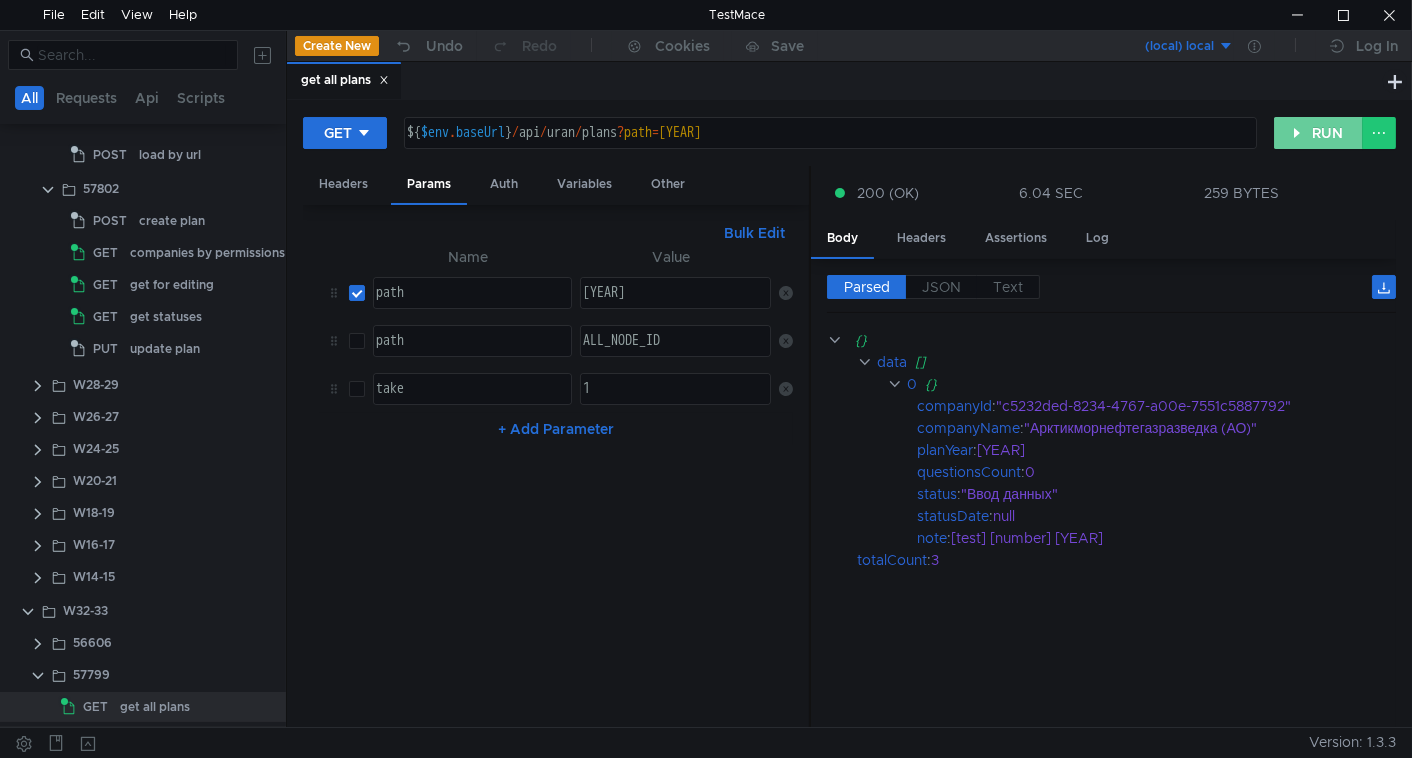 click on "RUN" 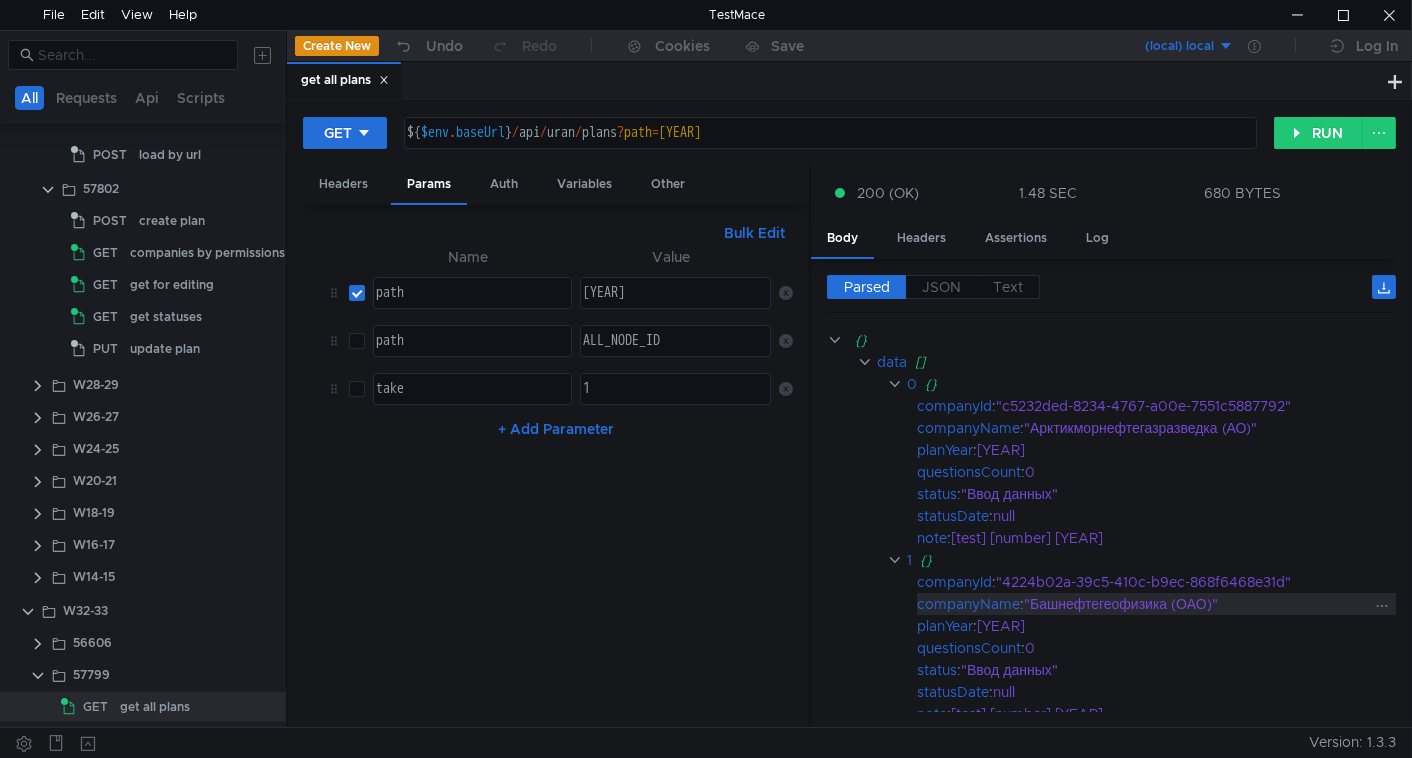 scroll, scrollTop: 264, scrollLeft: 0, axis: vertical 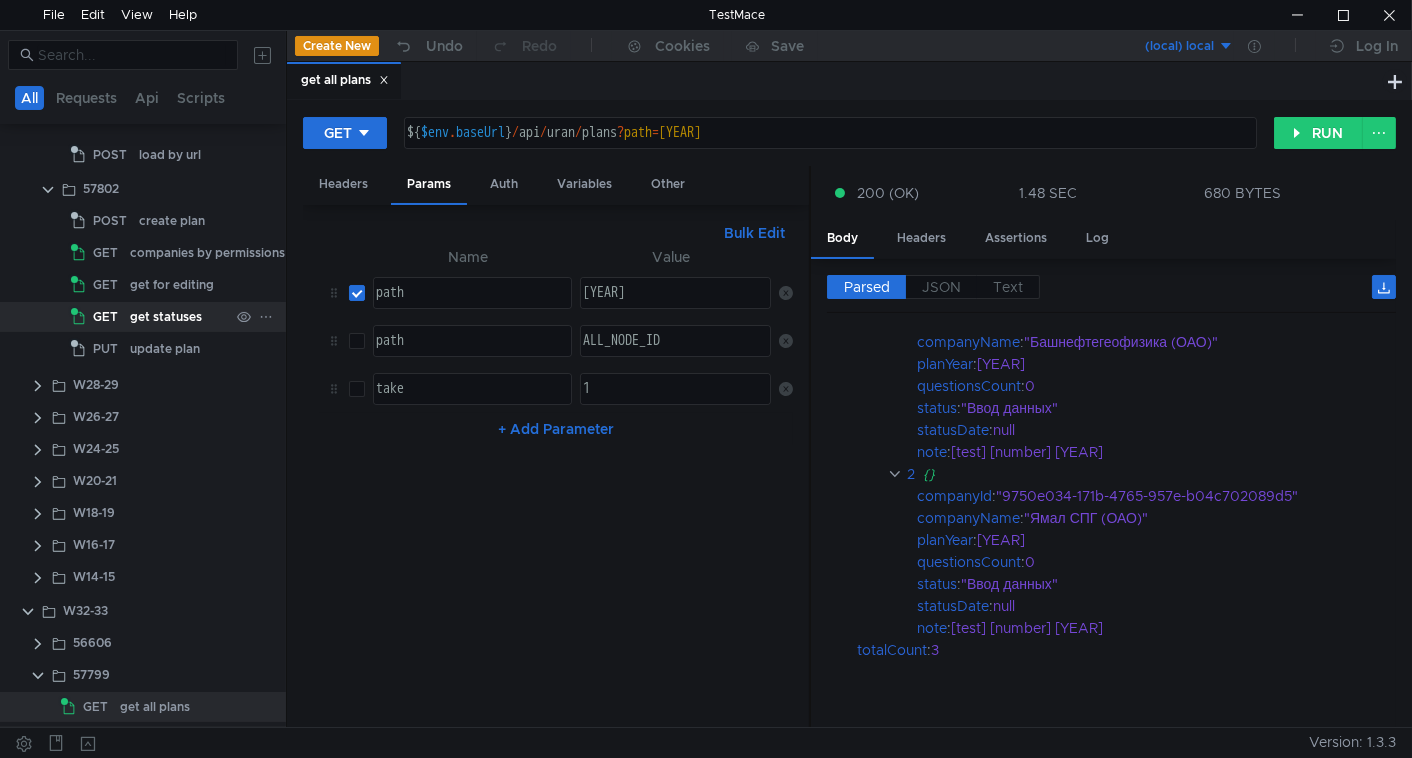 click on "get statuses" 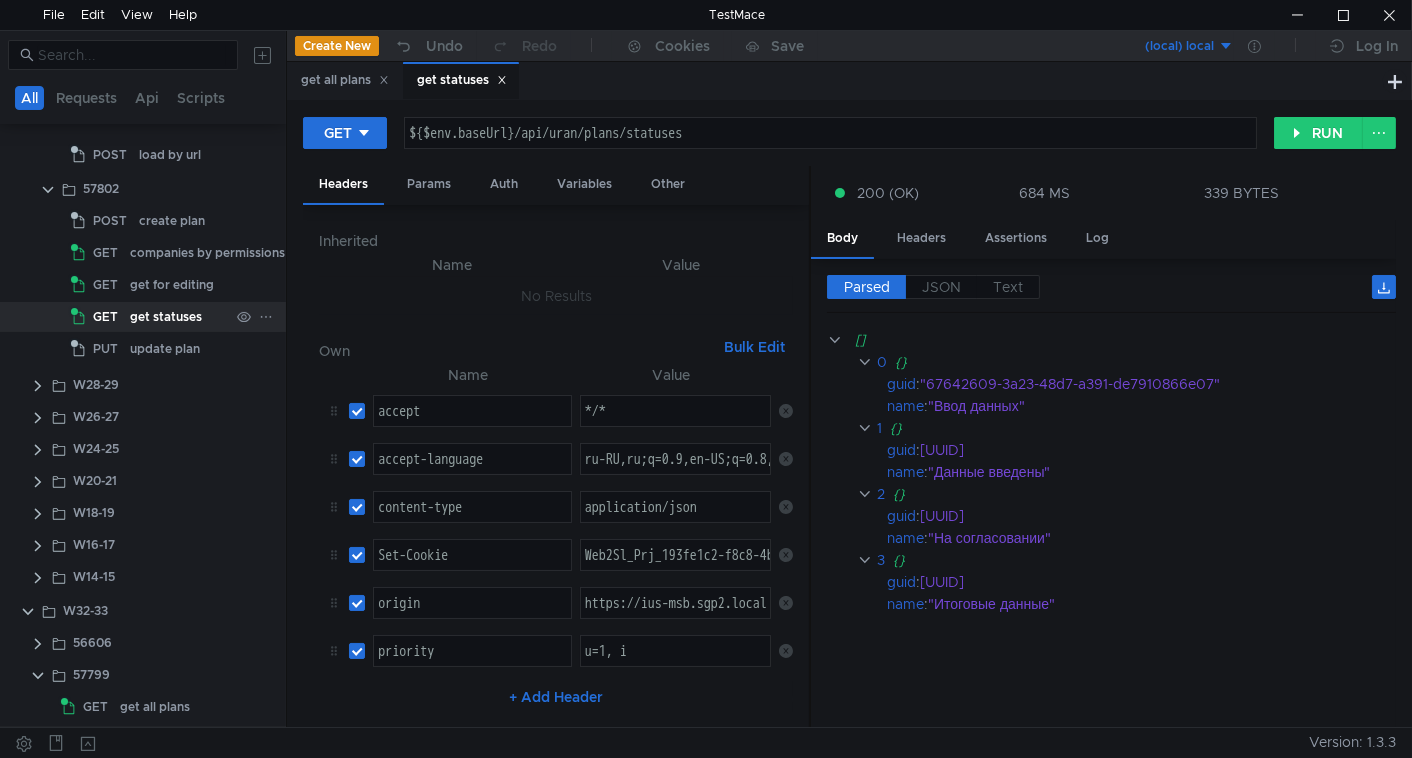 click on "RUN" 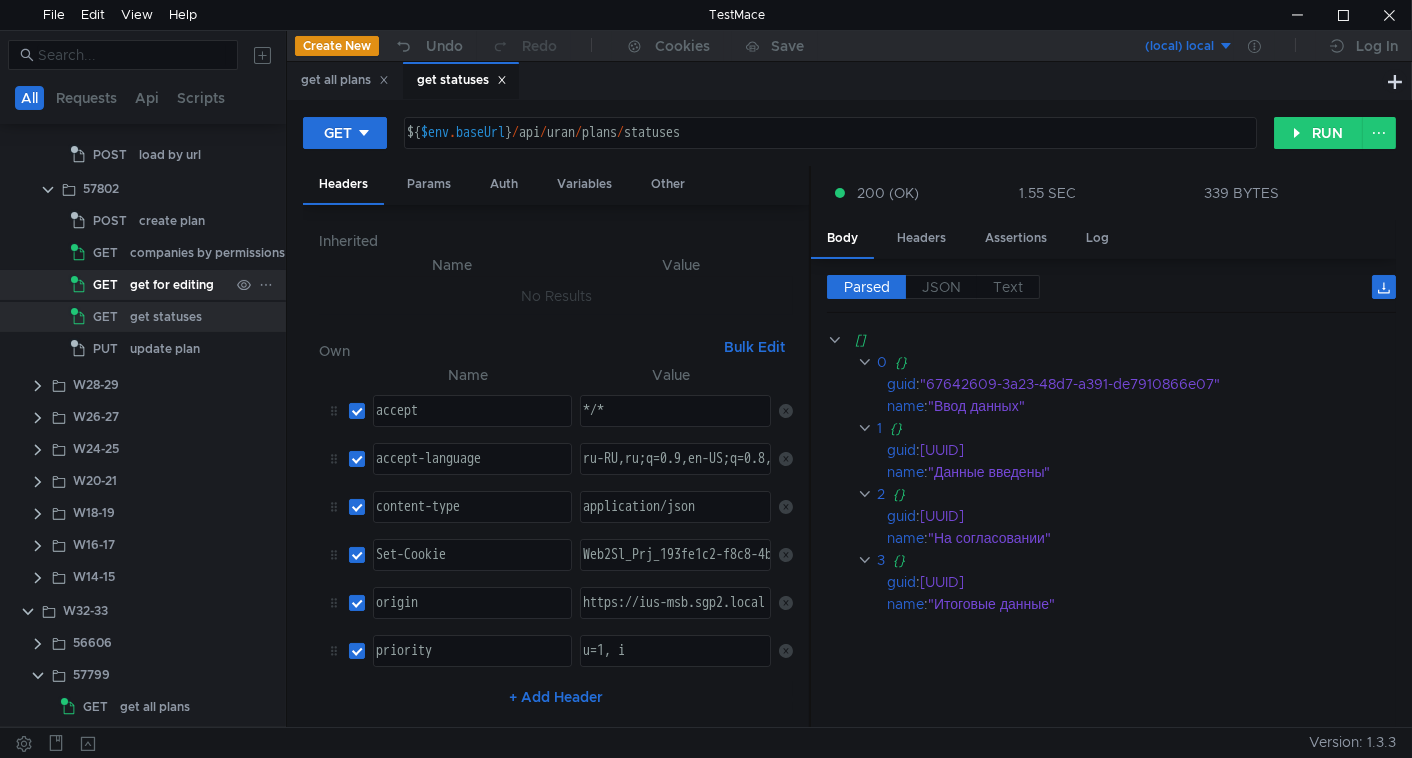 click on "get for editing" 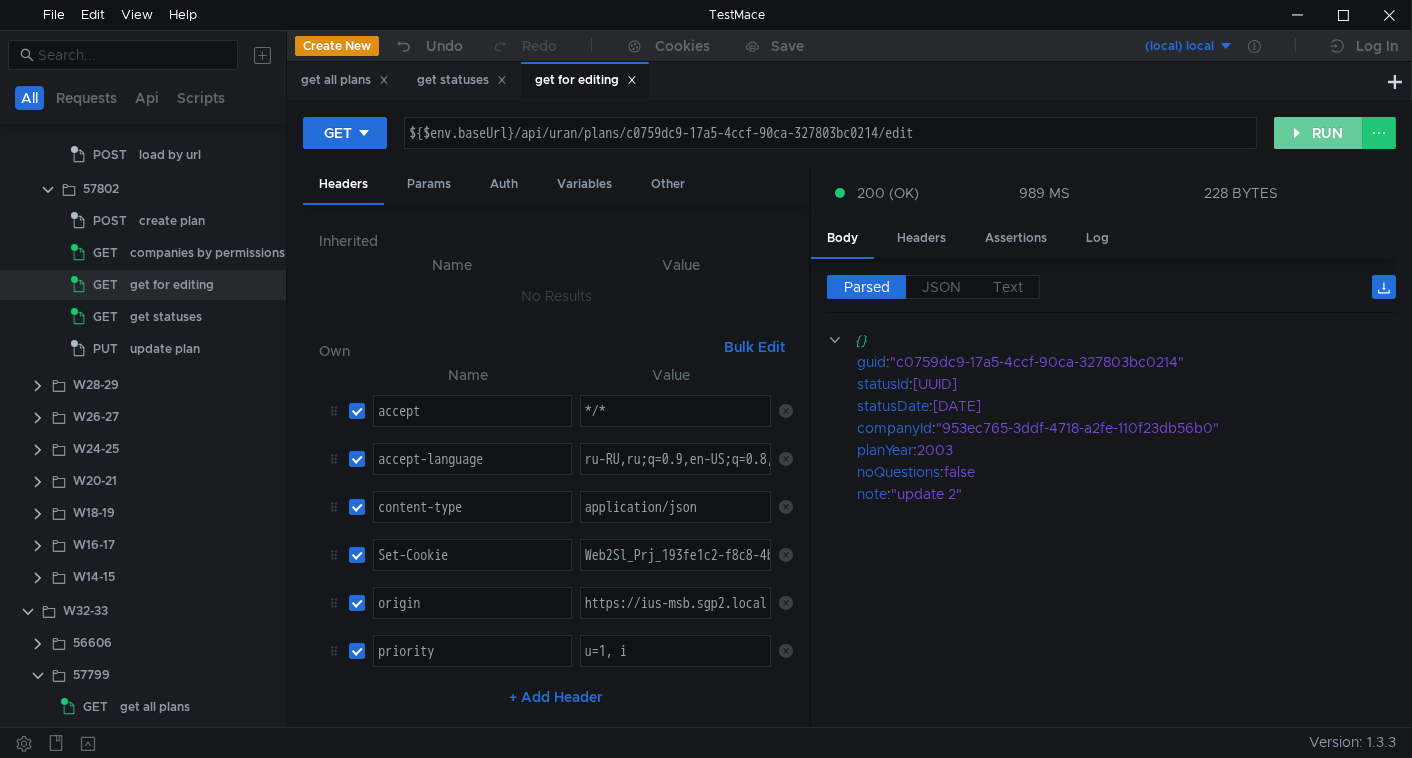click on "RUN" 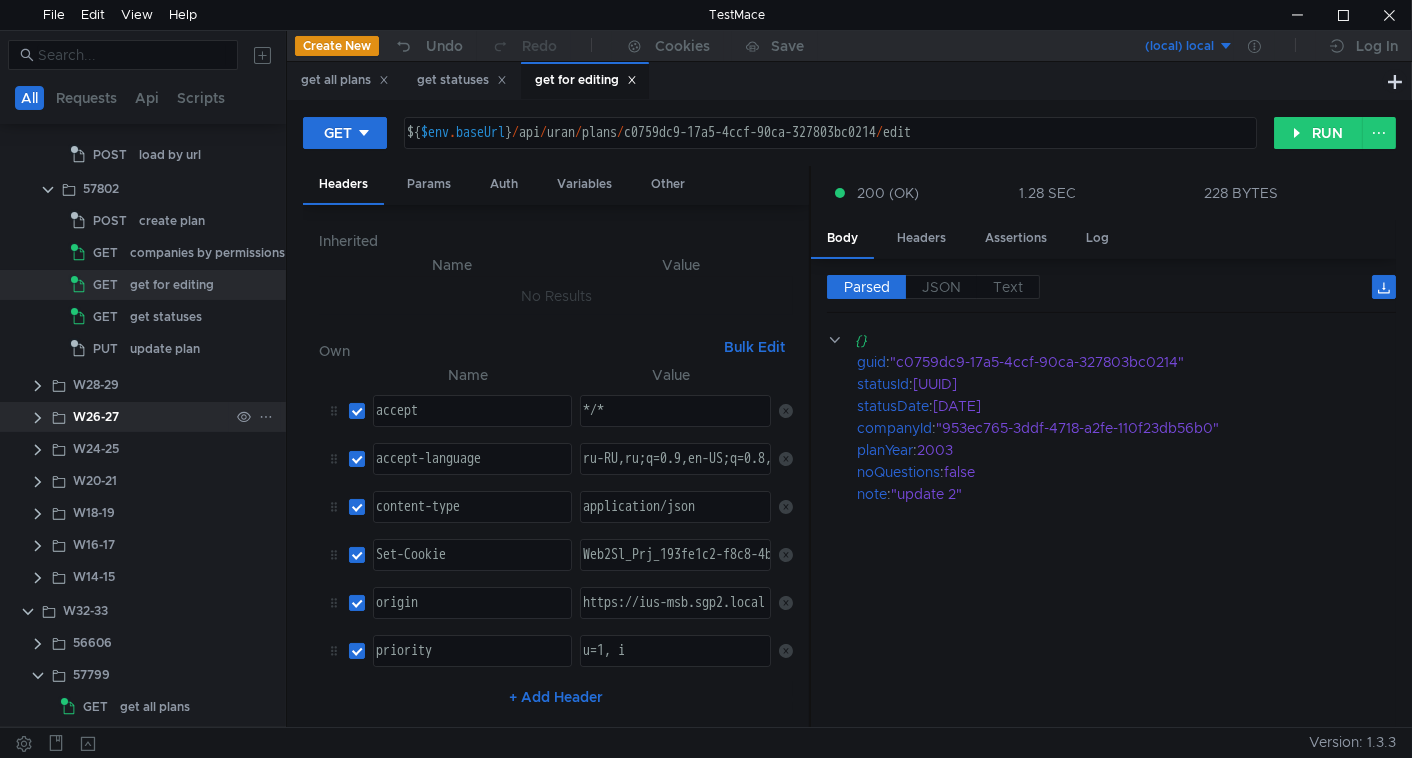 scroll, scrollTop: 272, scrollLeft: 0, axis: vertical 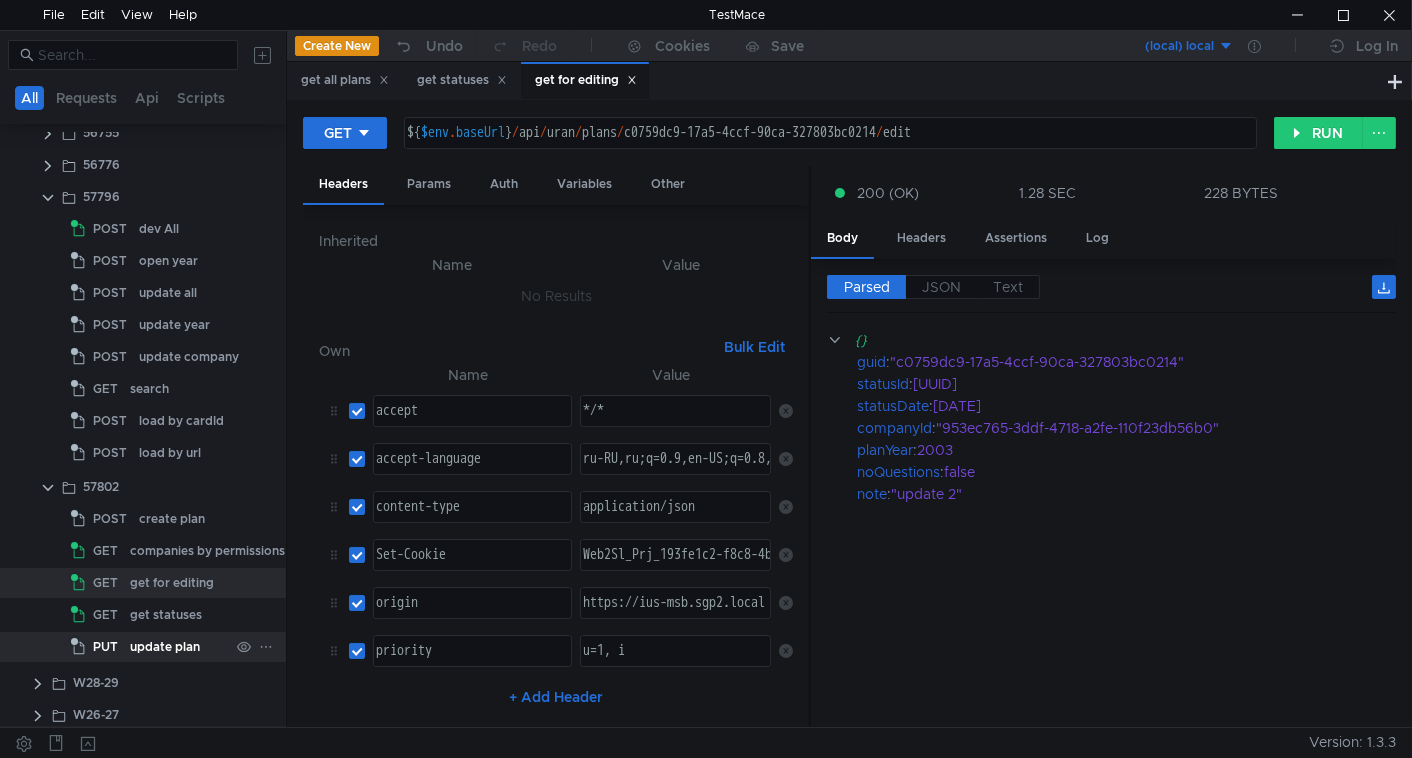 click on "update plan" 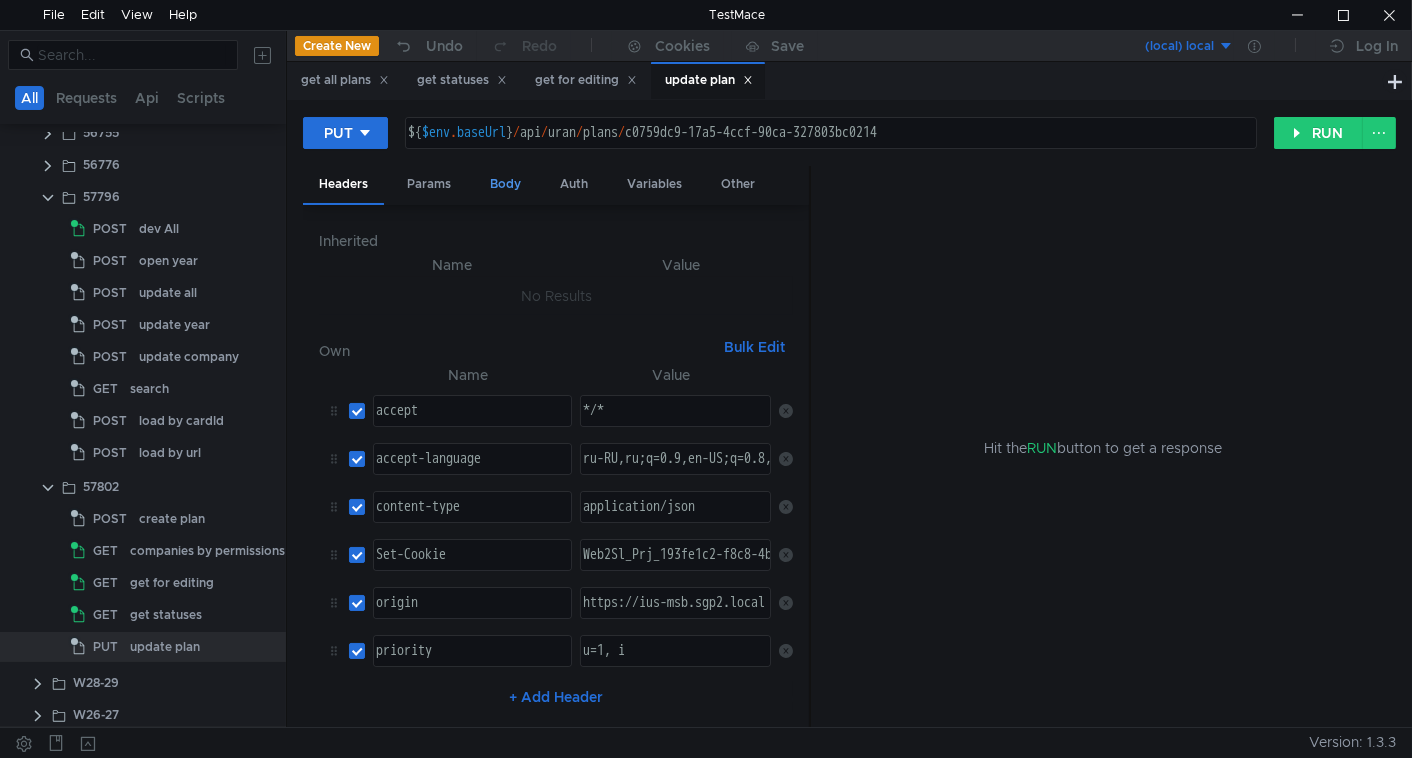 click on "Body" at bounding box center [505, 184] 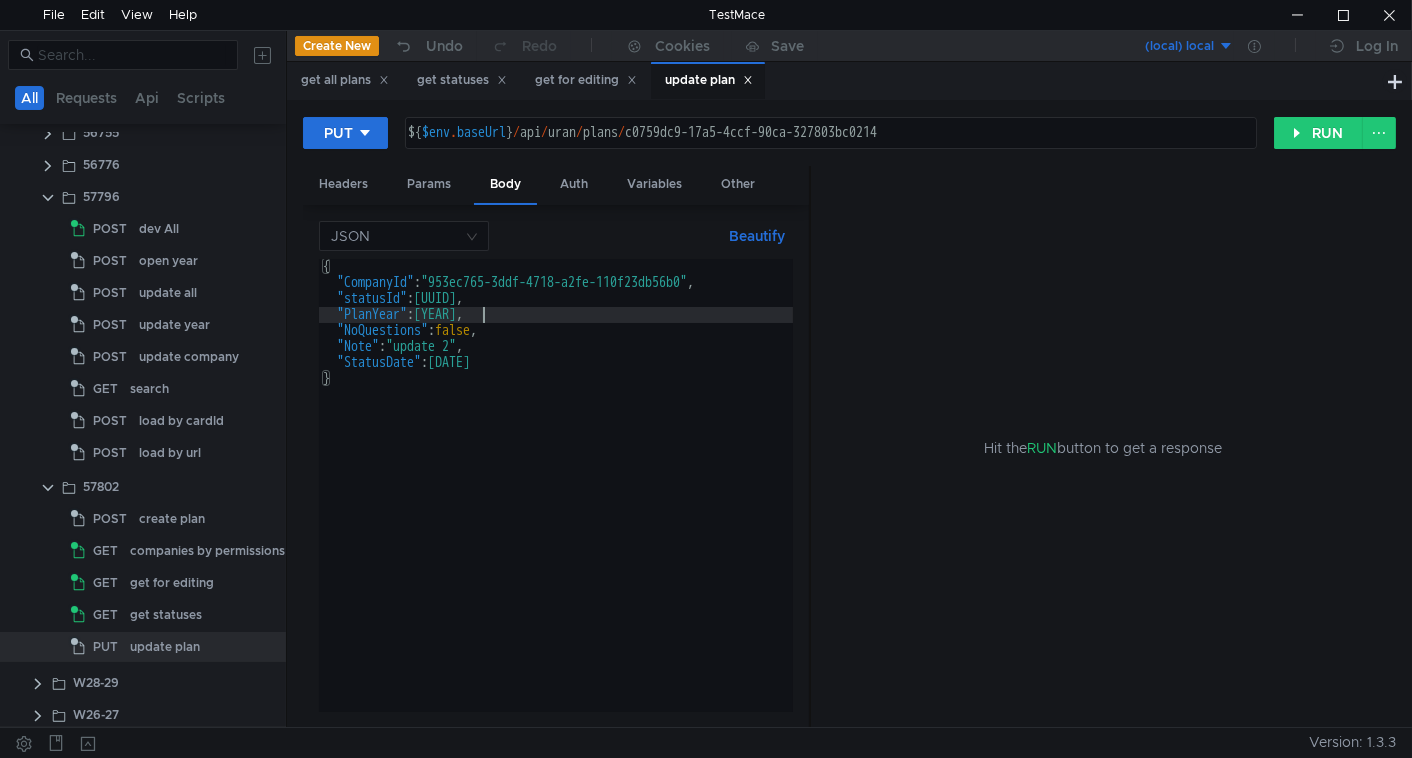 click on "{    "CompanyId" :  "953ec765-3ddf-4718-a2fe-110f23db56b0" ,    "statusId" : "7d20b89f-d7a6-4c46-a80c-c2390195f4b3" ,    "PlanYear" :  "2003" ,    "NoQuestions" :  false ,    "Note" :  "update 2" ,    "StatusDate" : "2022-02-03" }" at bounding box center (556, 501) 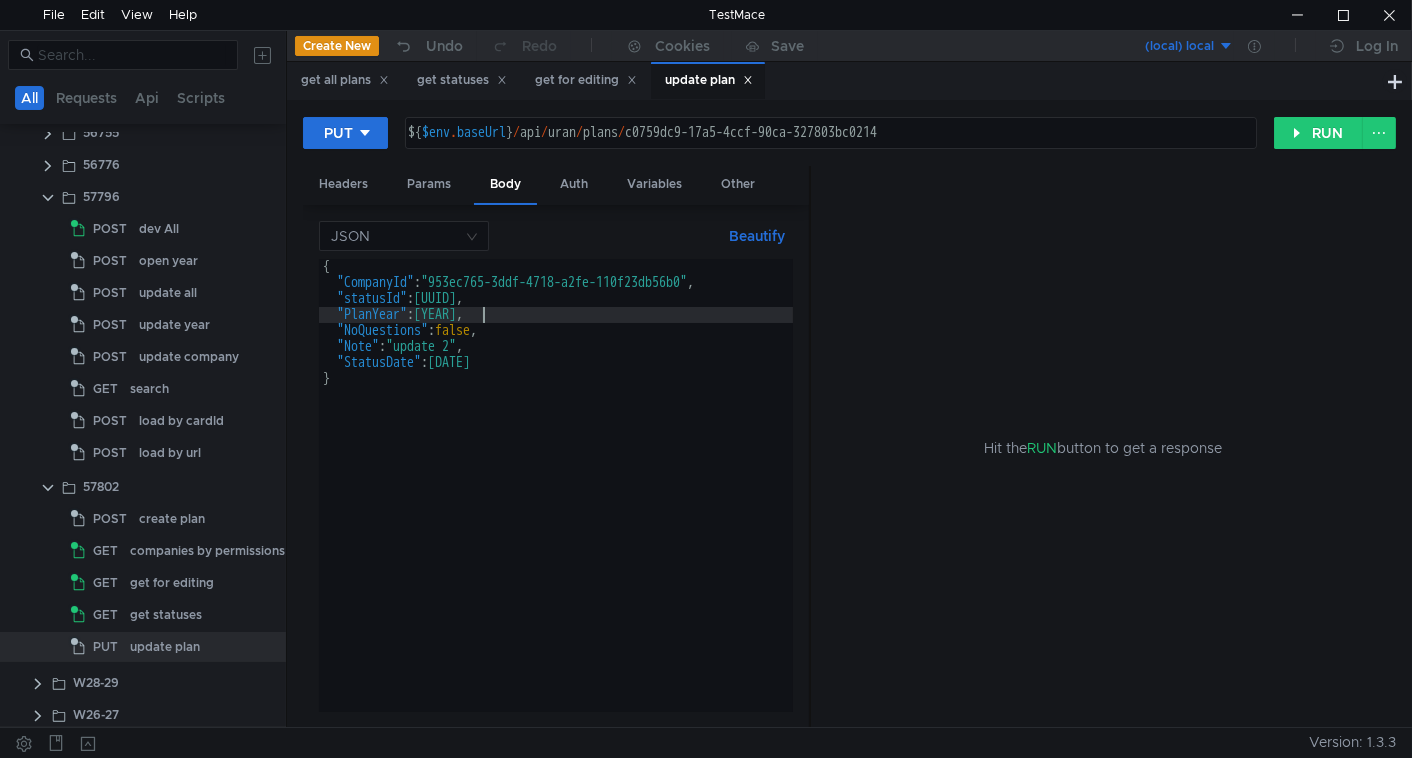 scroll, scrollTop: 0, scrollLeft: 11, axis: horizontal 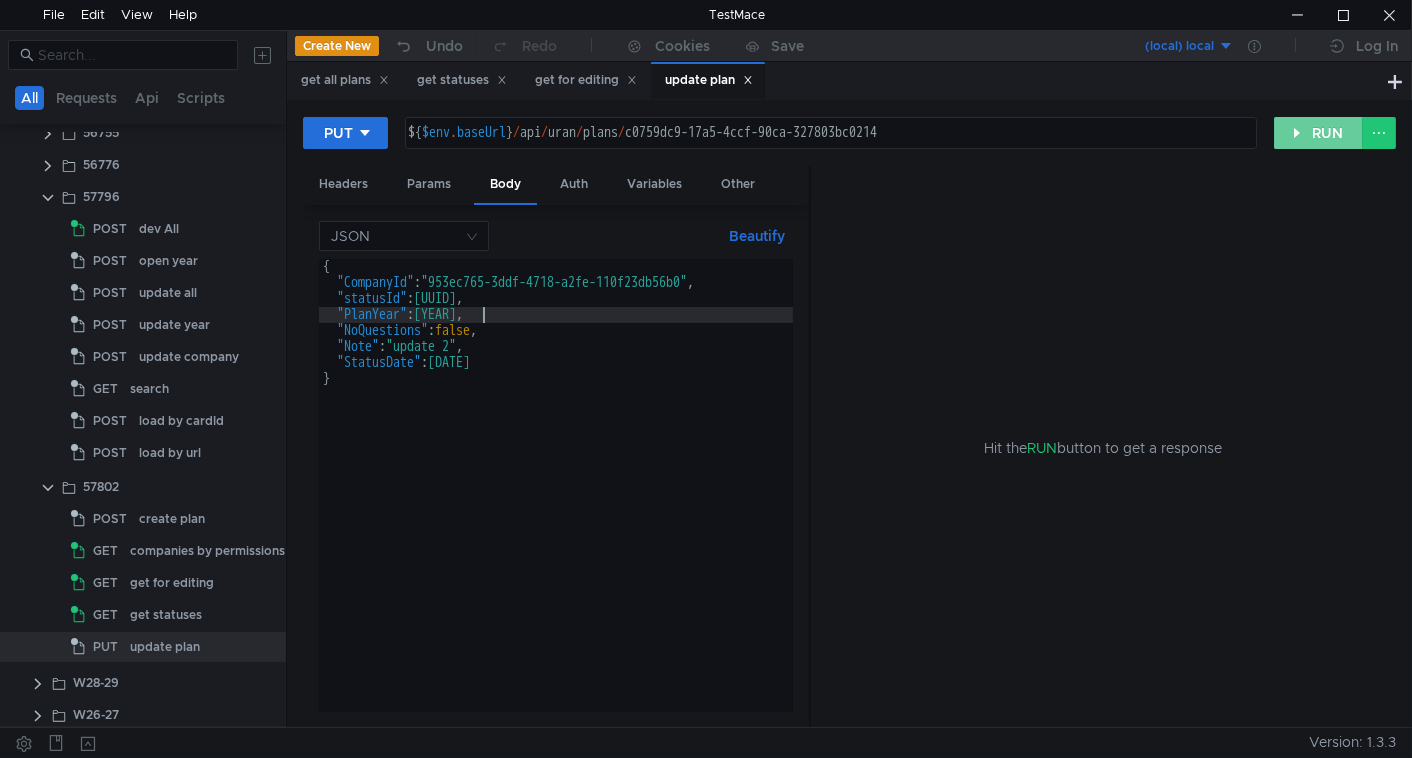 type on ""PlanYear": "2004"," 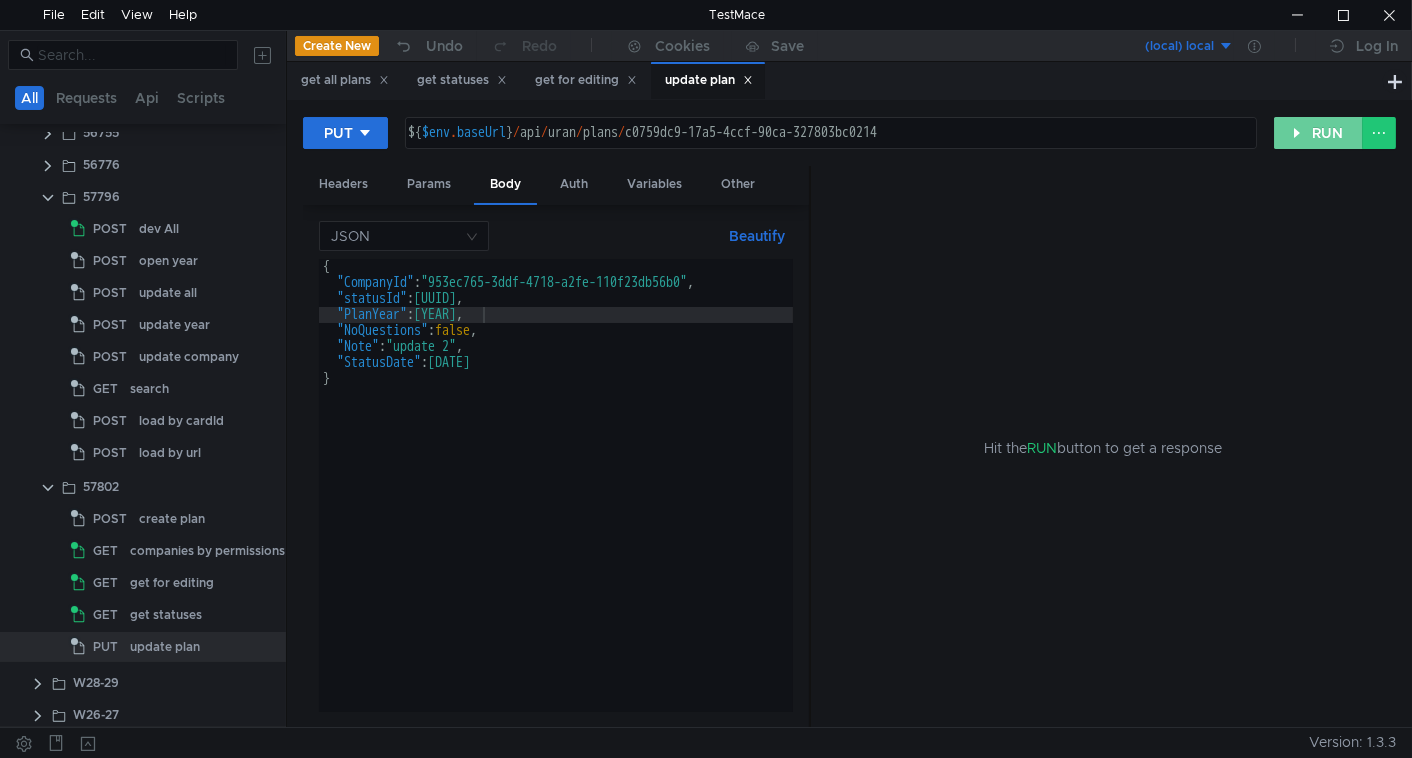 click on "RUN" 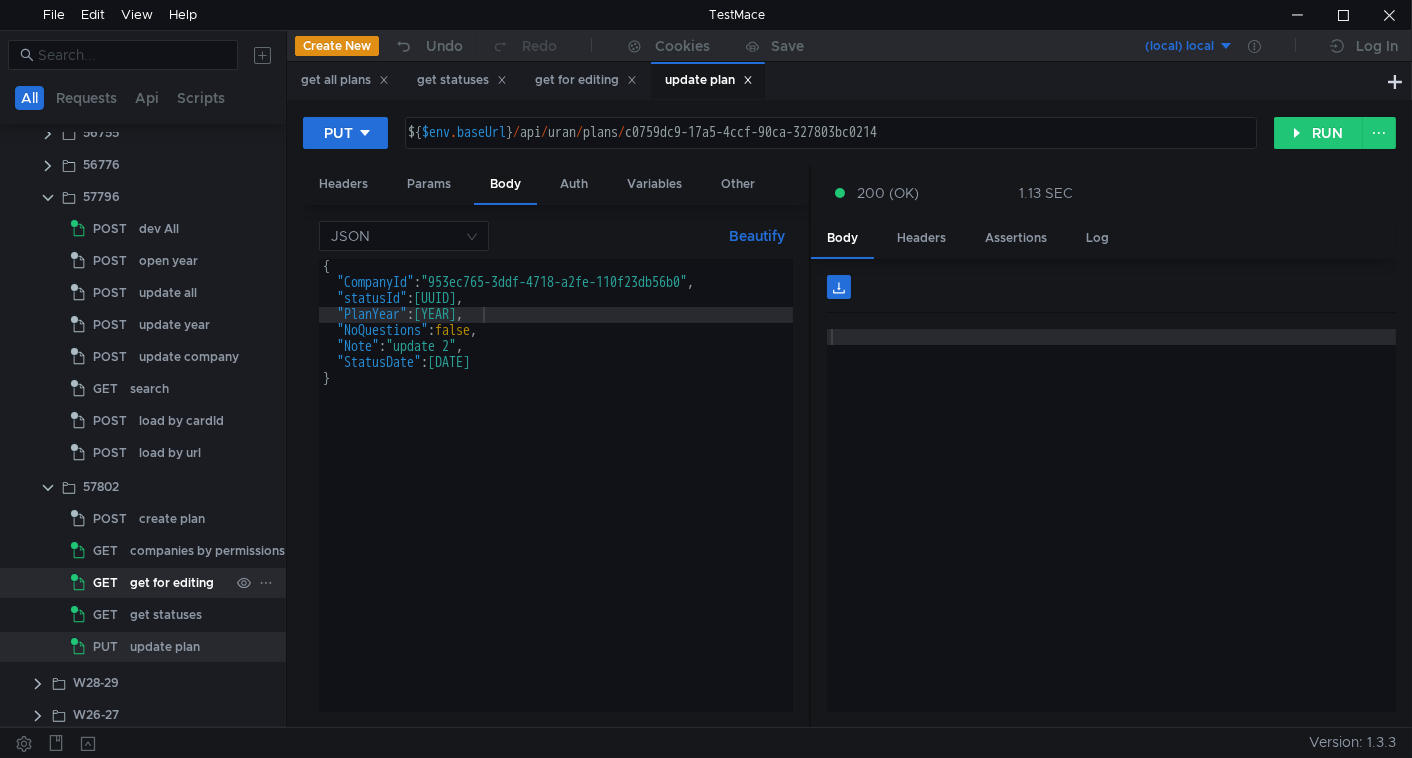 click on "get for editing" 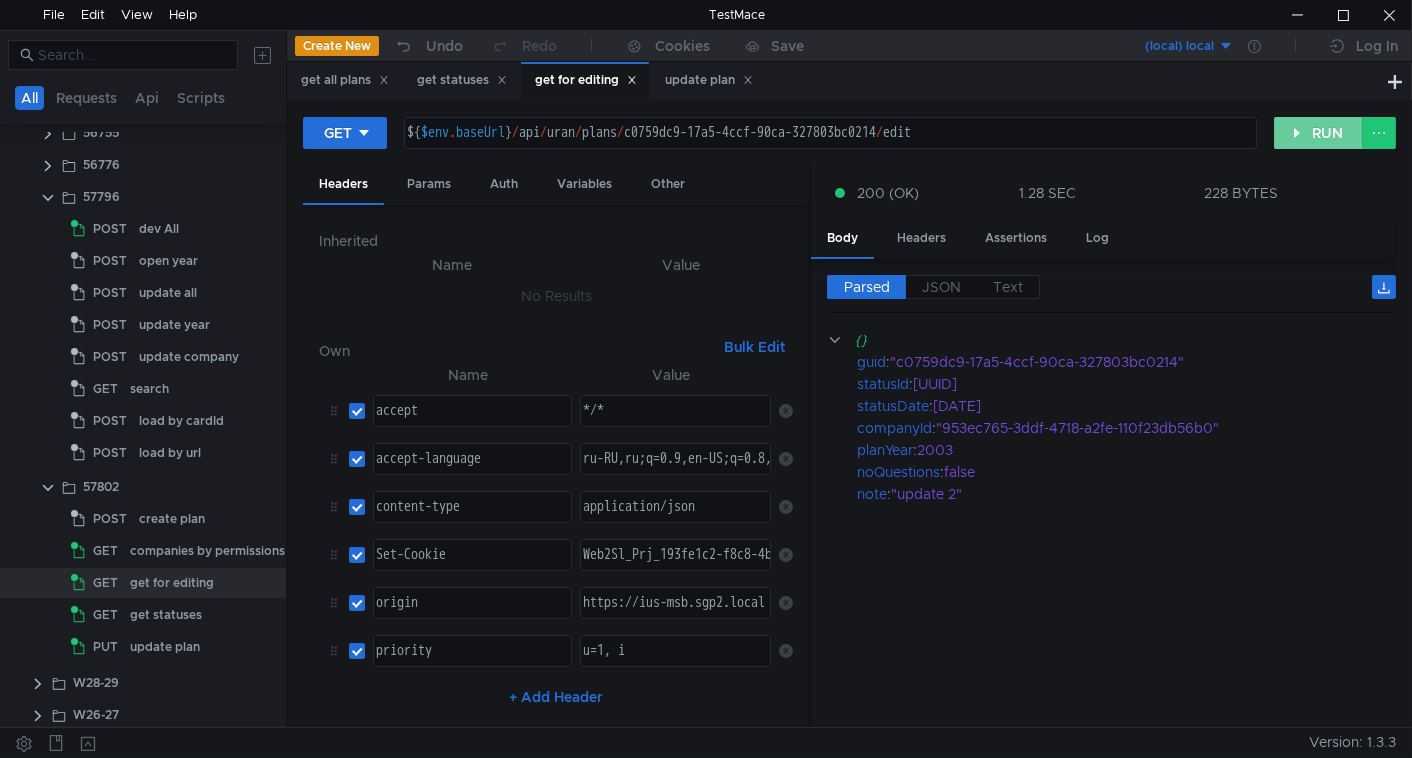 click on "RUN" 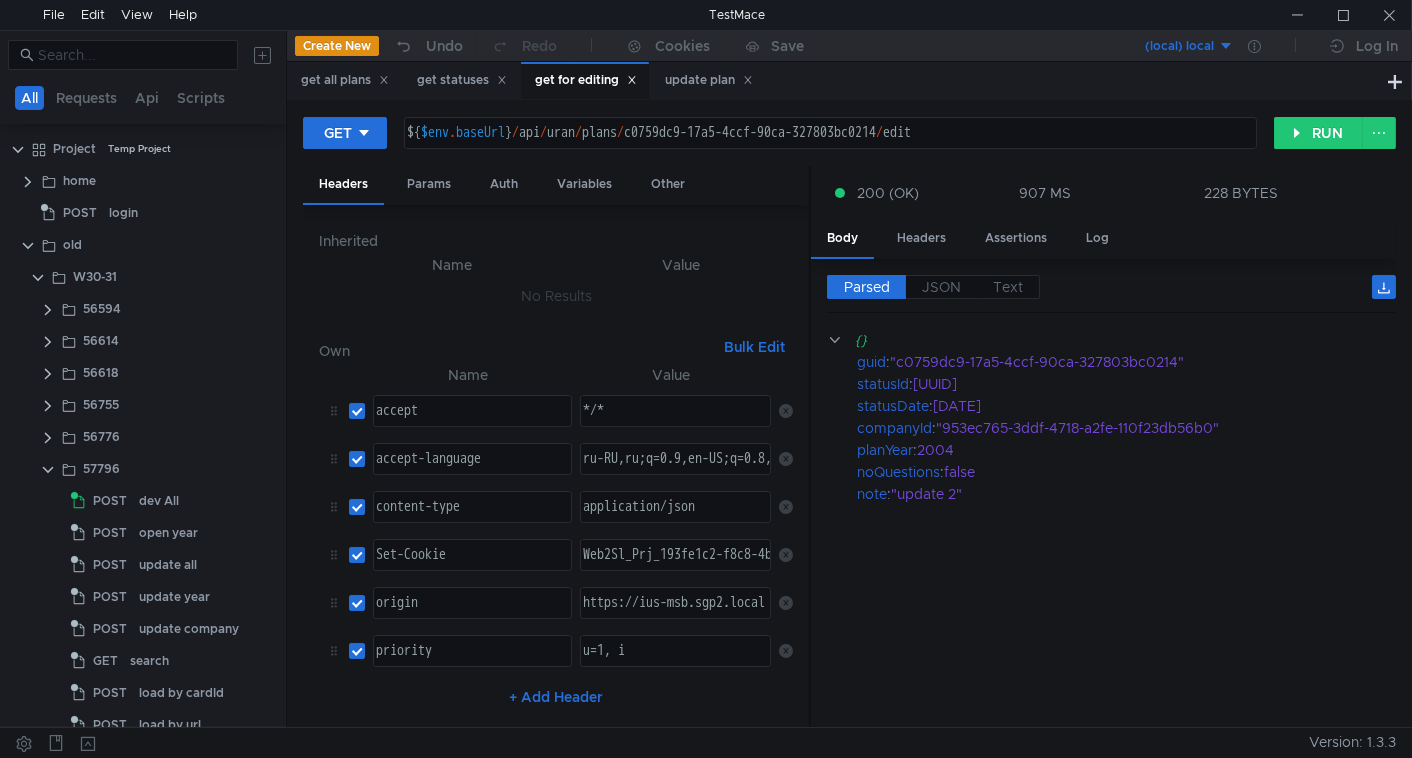 scroll, scrollTop: 0, scrollLeft: 0, axis: both 